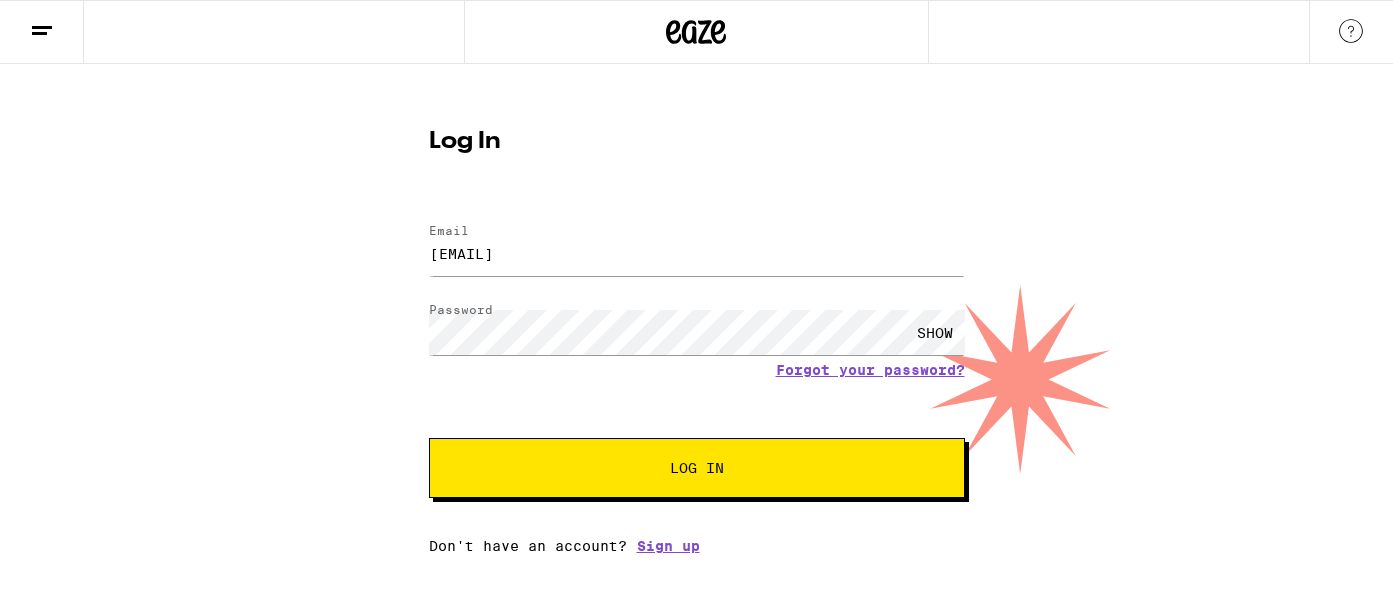 scroll, scrollTop: 0, scrollLeft: 0, axis: both 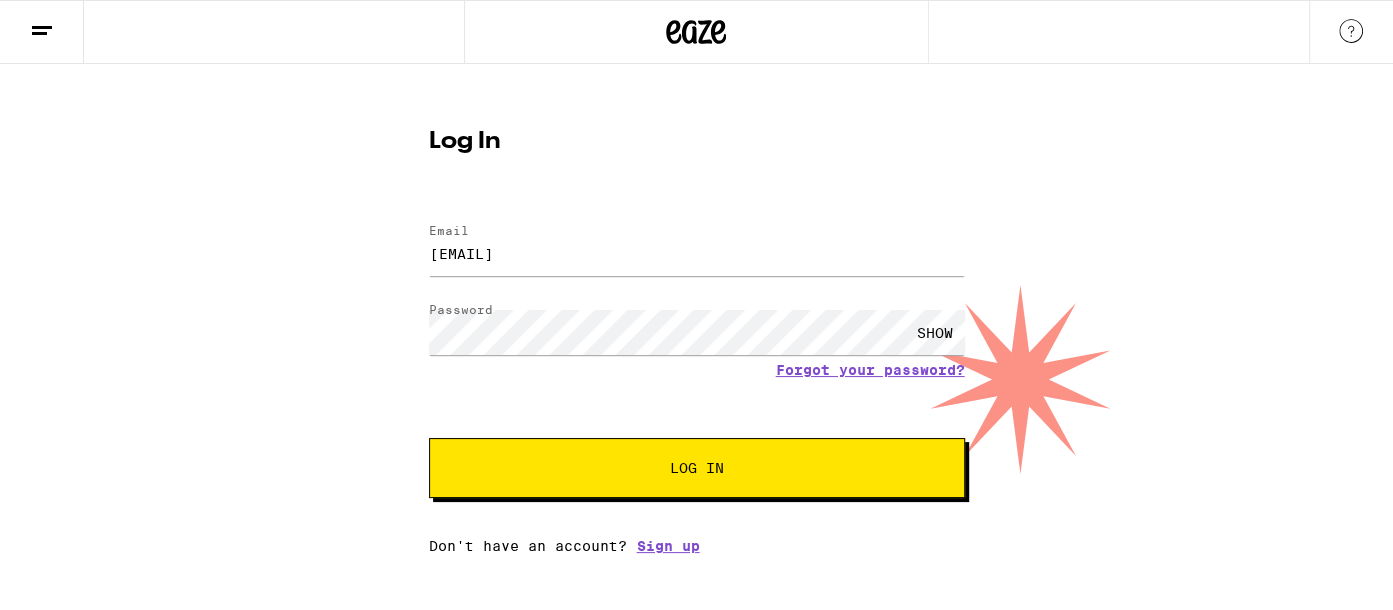click on "Log In" at bounding box center (697, 468) 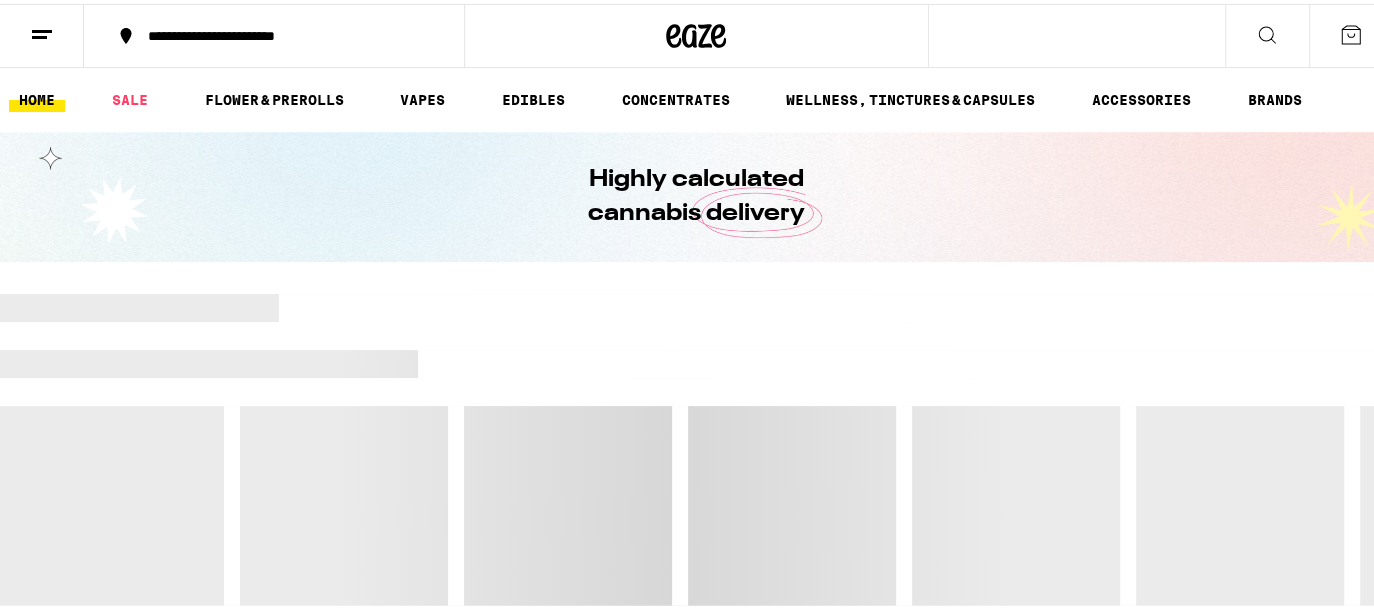 click at bounding box center (696, 500) 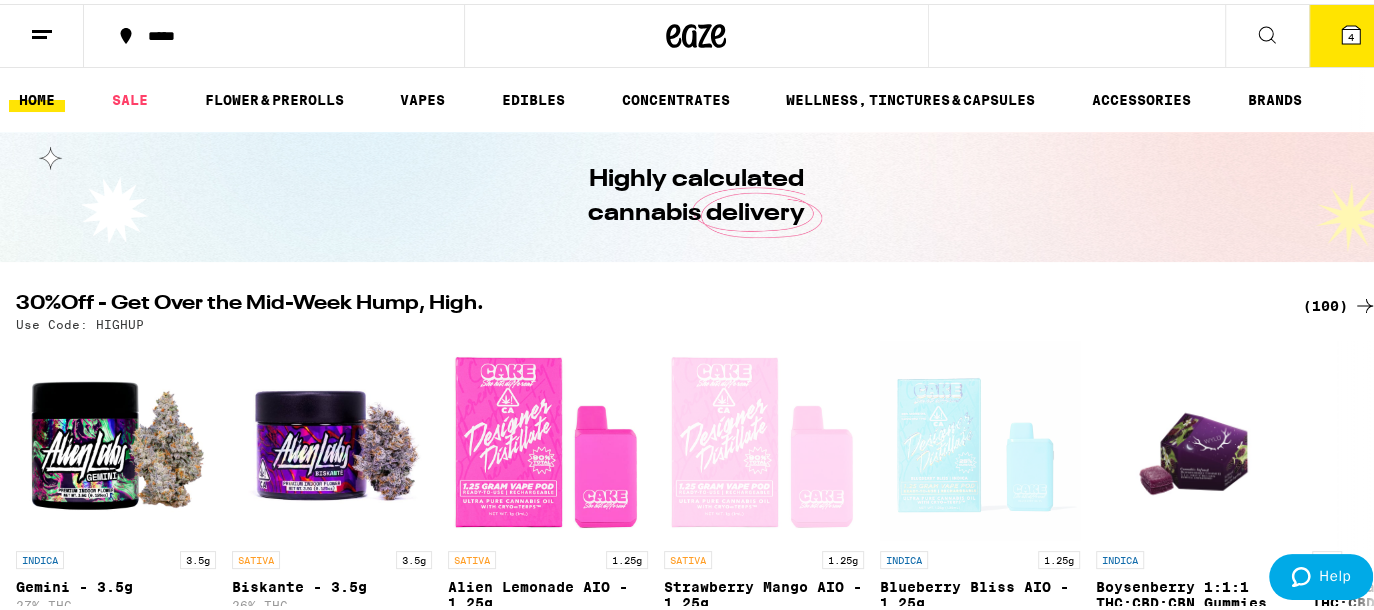 scroll, scrollTop: 0, scrollLeft: 0, axis: both 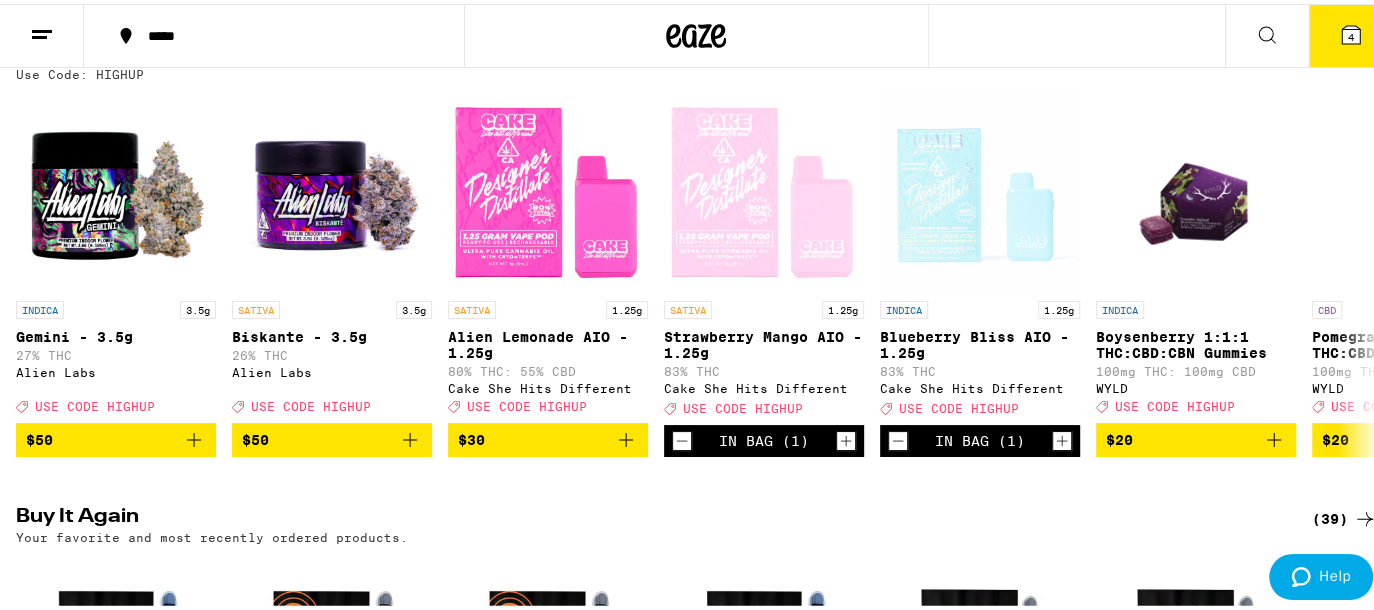 click 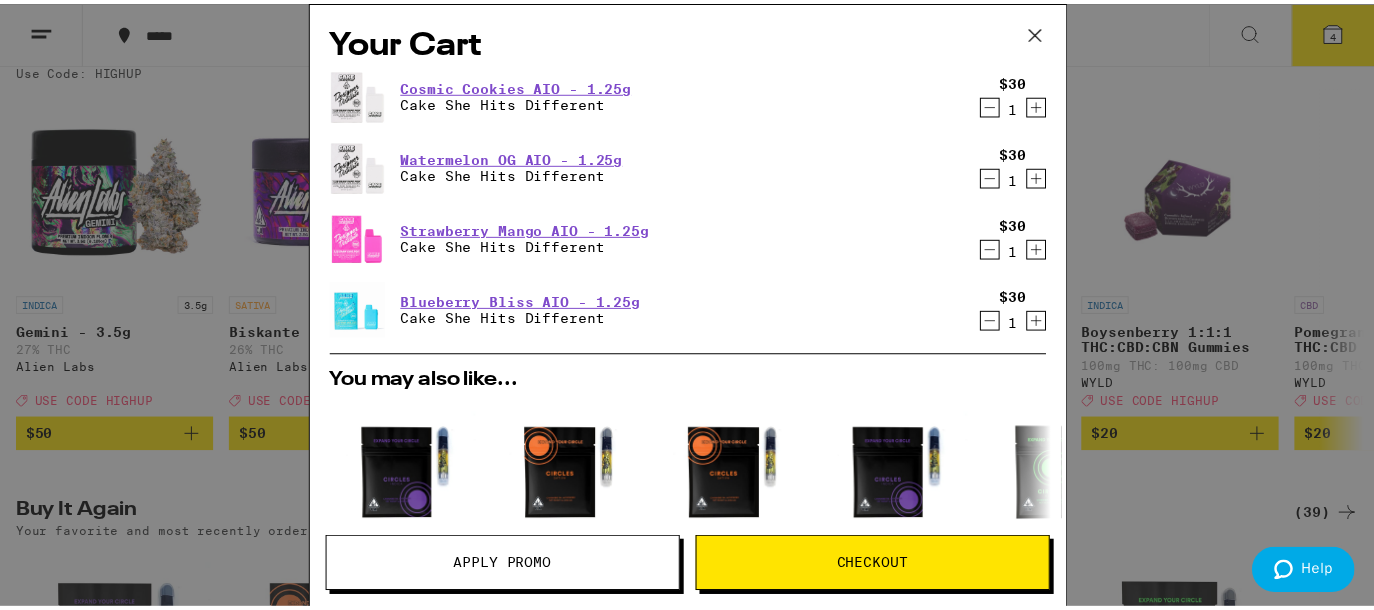 scroll, scrollTop: 433, scrollLeft: 0, axis: vertical 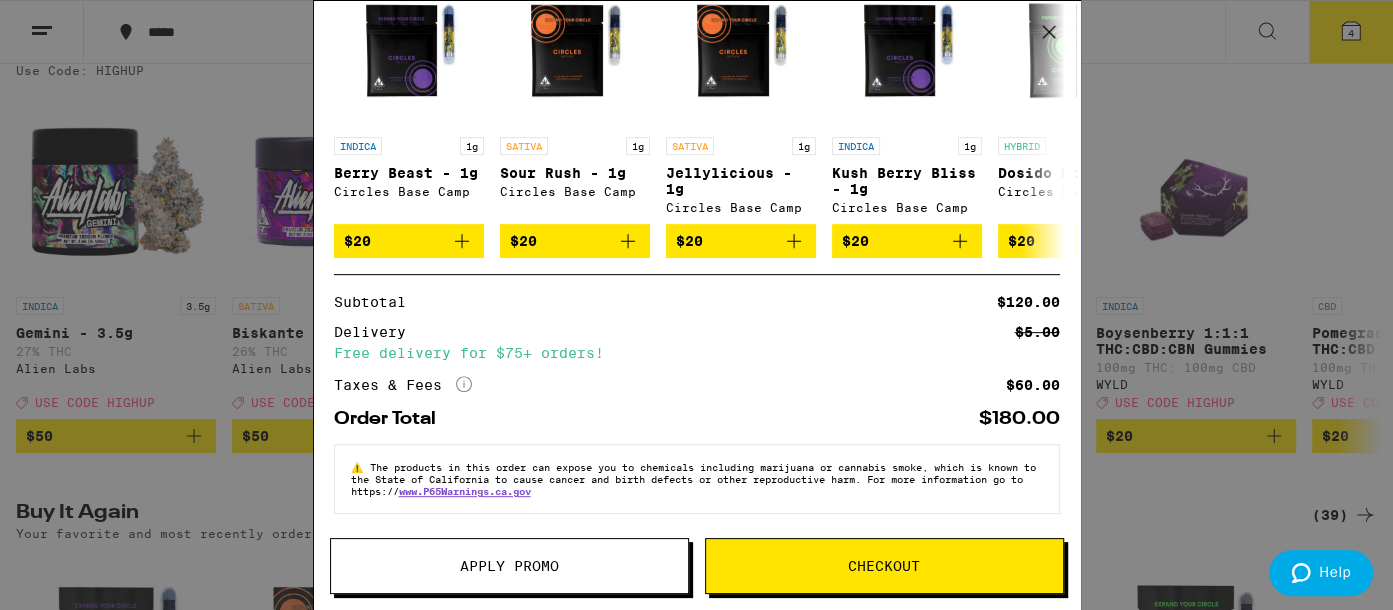 click on "Apply Promo" at bounding box center [509, 566] 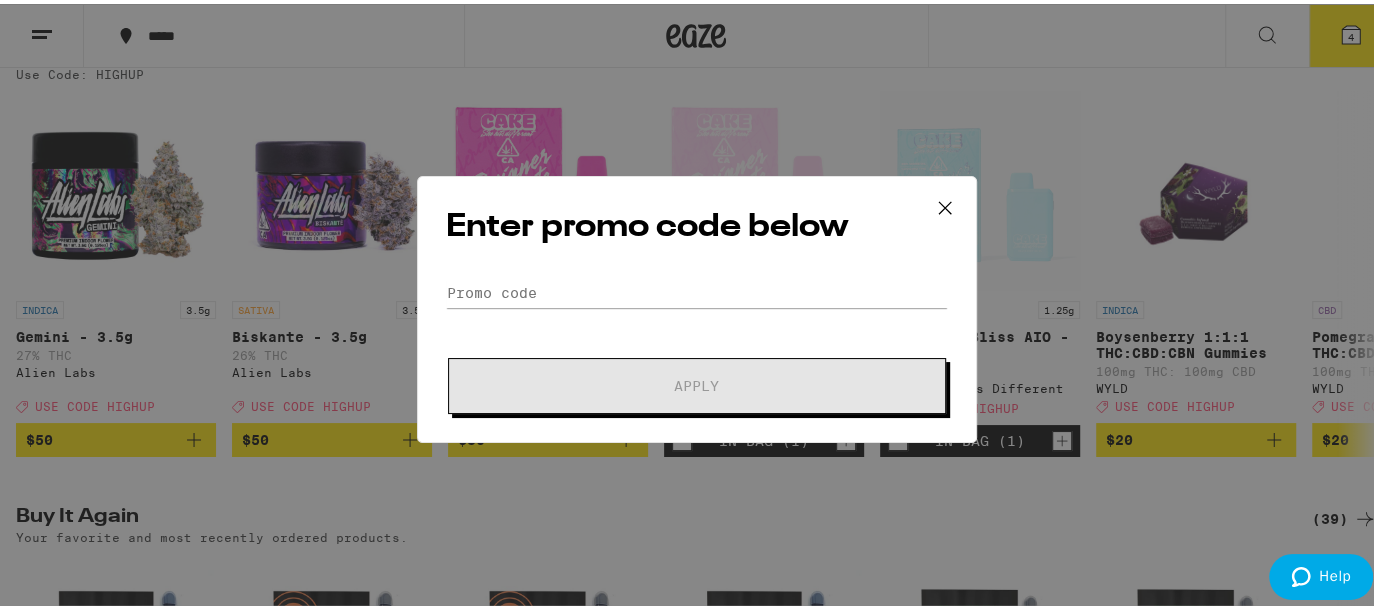 scroll, scrollTop: 0, scrollLeft: 0, axis: both 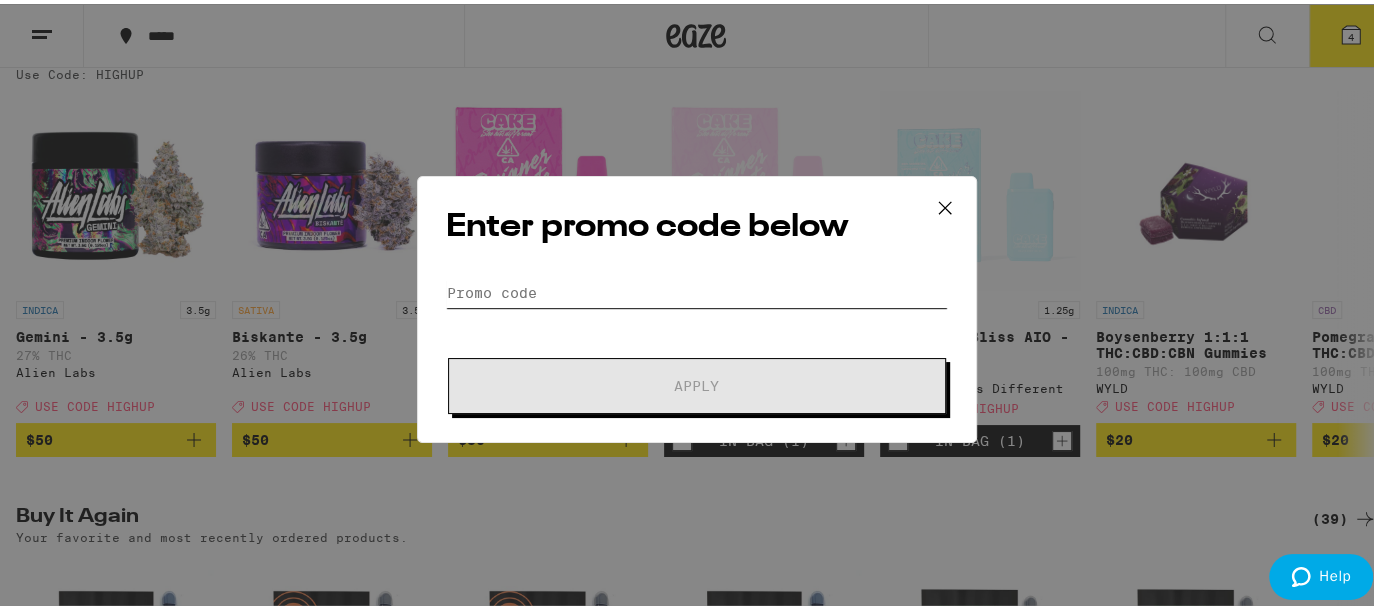 click on "Promo Code" at bounding box center [697, 289] 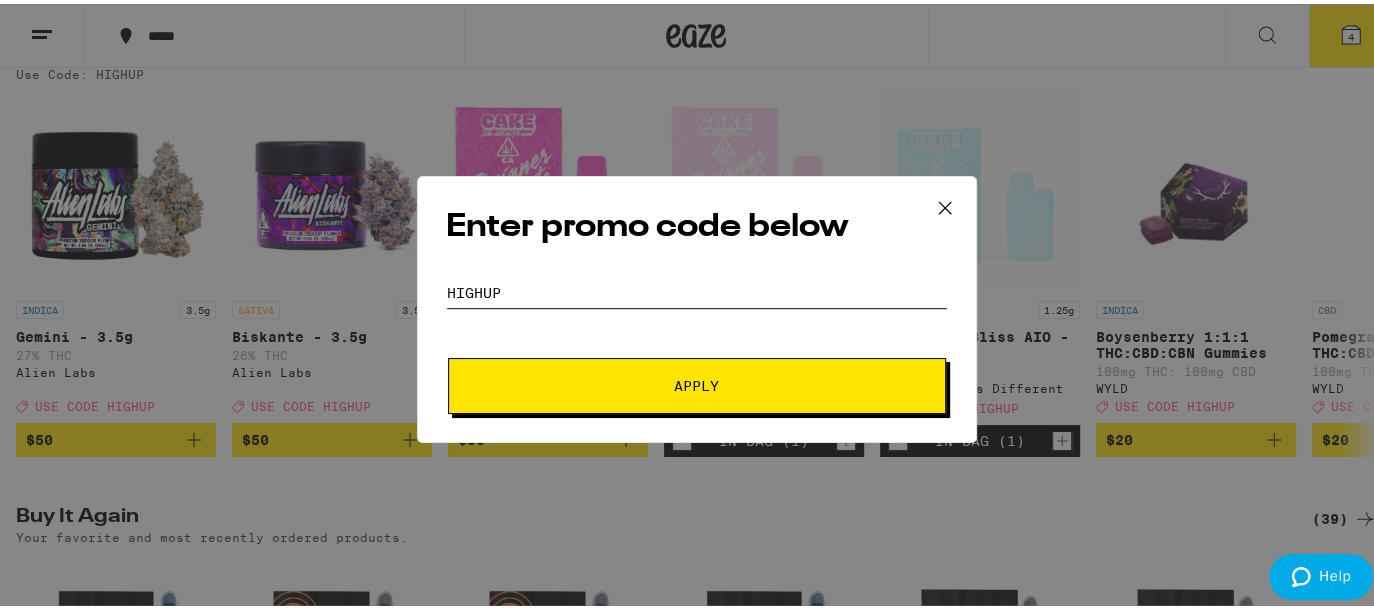 type on "HIGHUP" 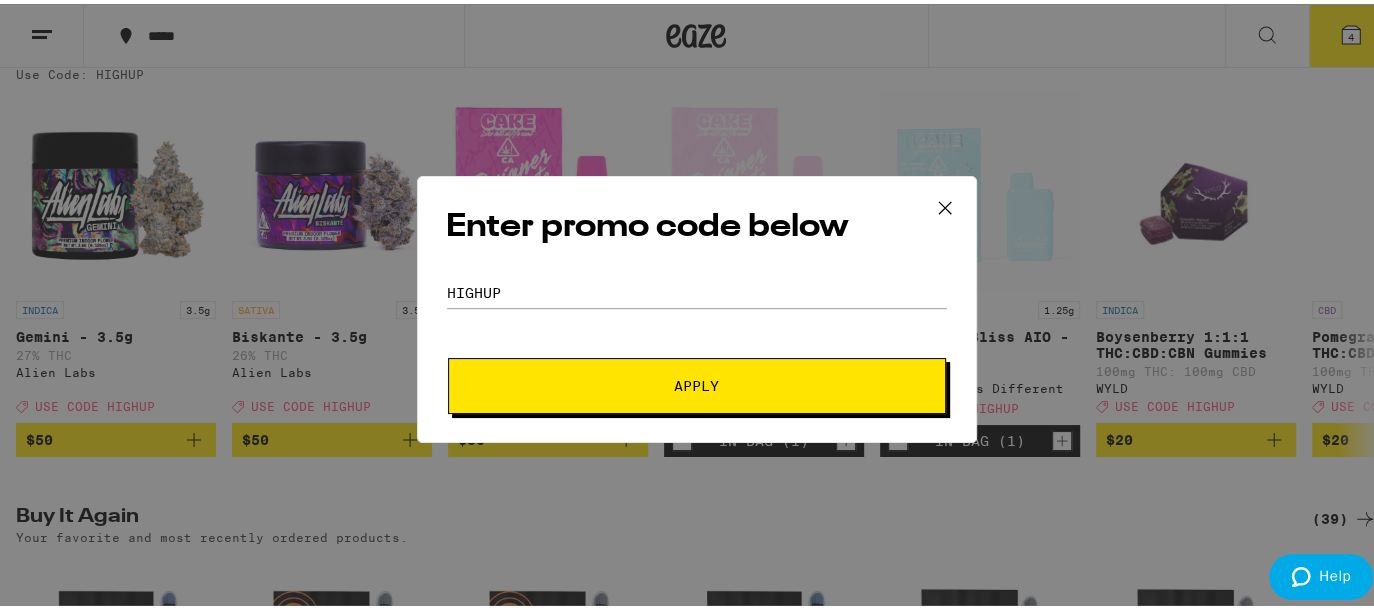 click on "Apply" at bounding box center (697, 382) 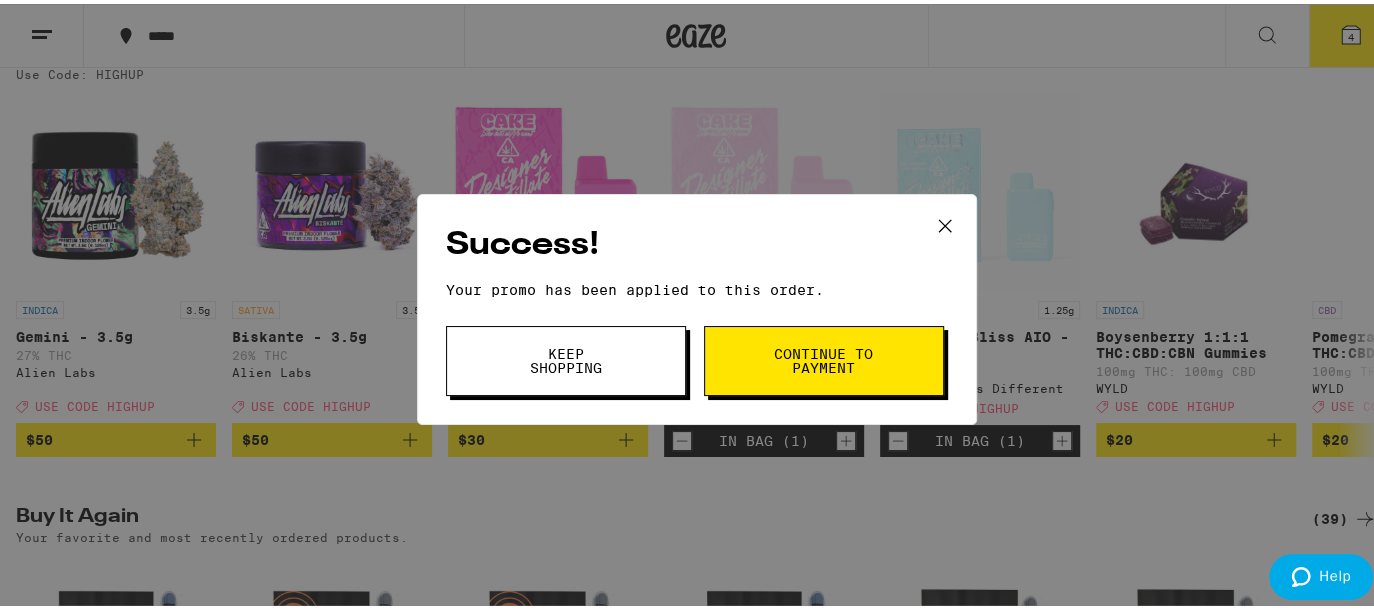 click on "Continue to payment" at bounding box center [824, 357] 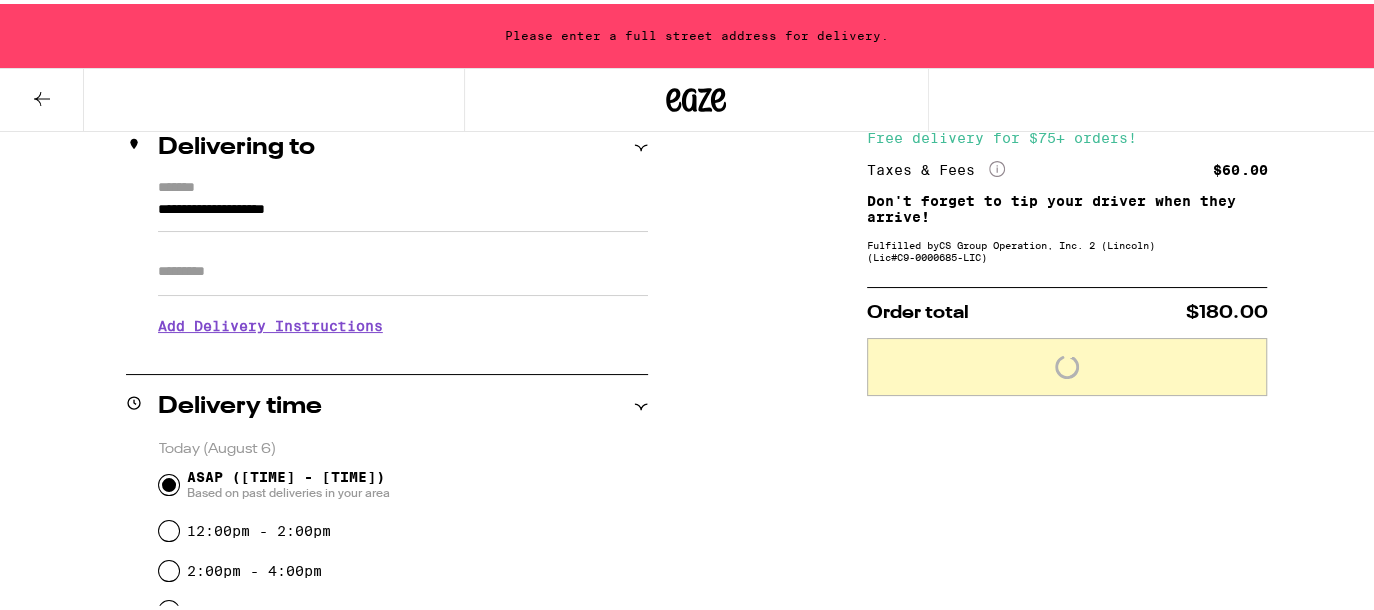 scroll, scrollTop: 0, scrollLeft: 0, axis: both 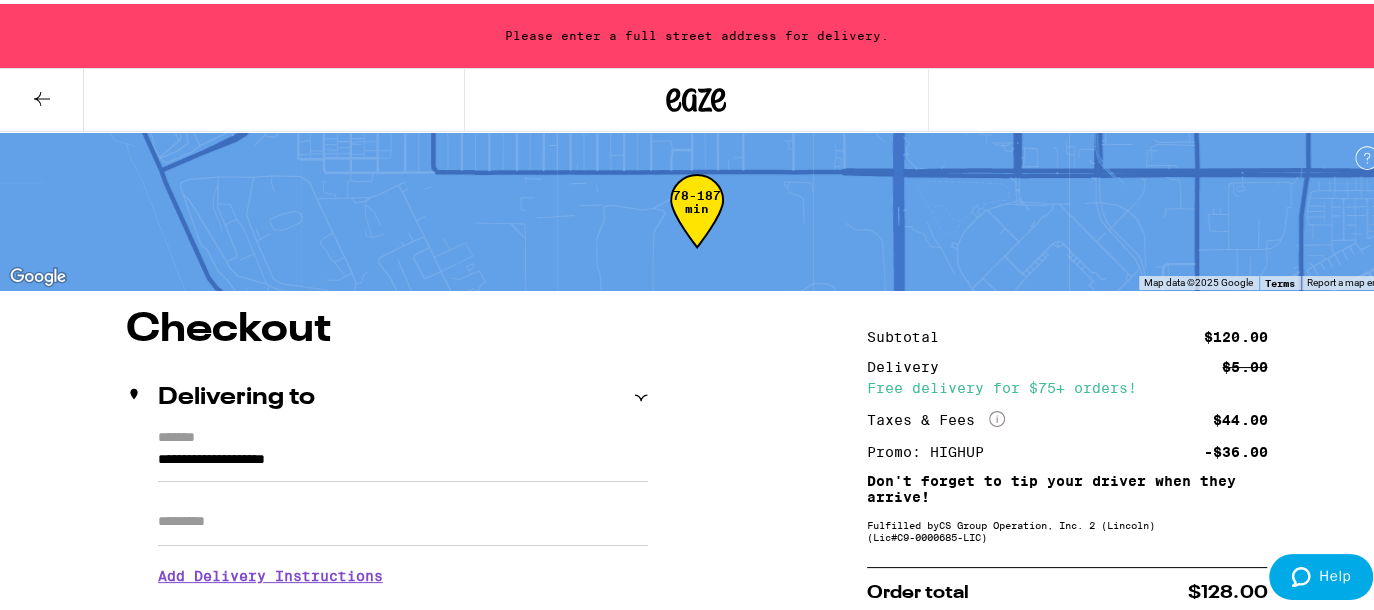 click on "**********" at bounding box center (696, 926) 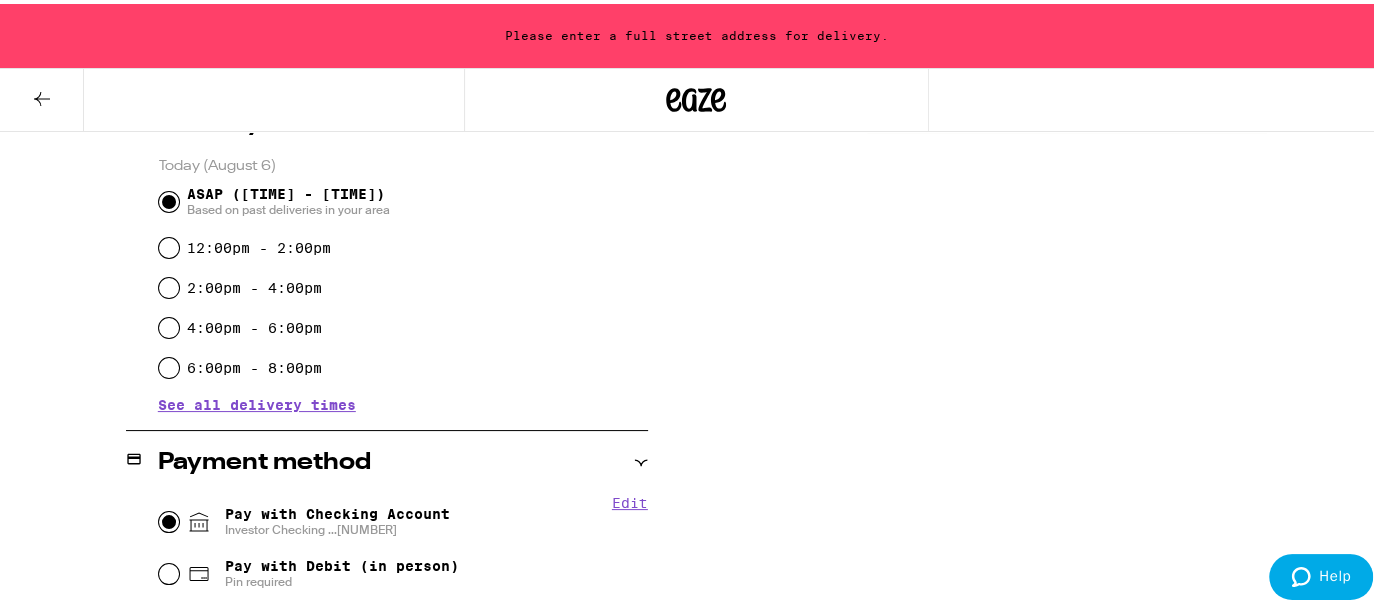 click on "Pay with Checking Account Investor Checking ...611" at bounding box center [169, 518] 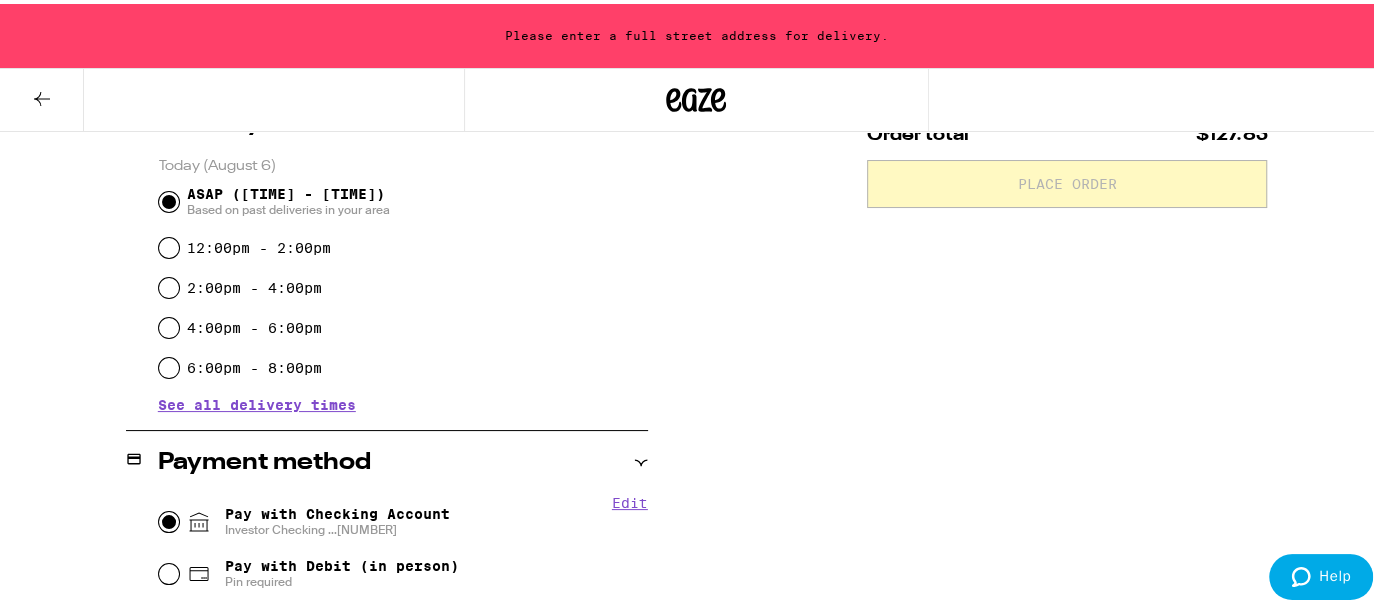 click at bounding box center [696, 96] 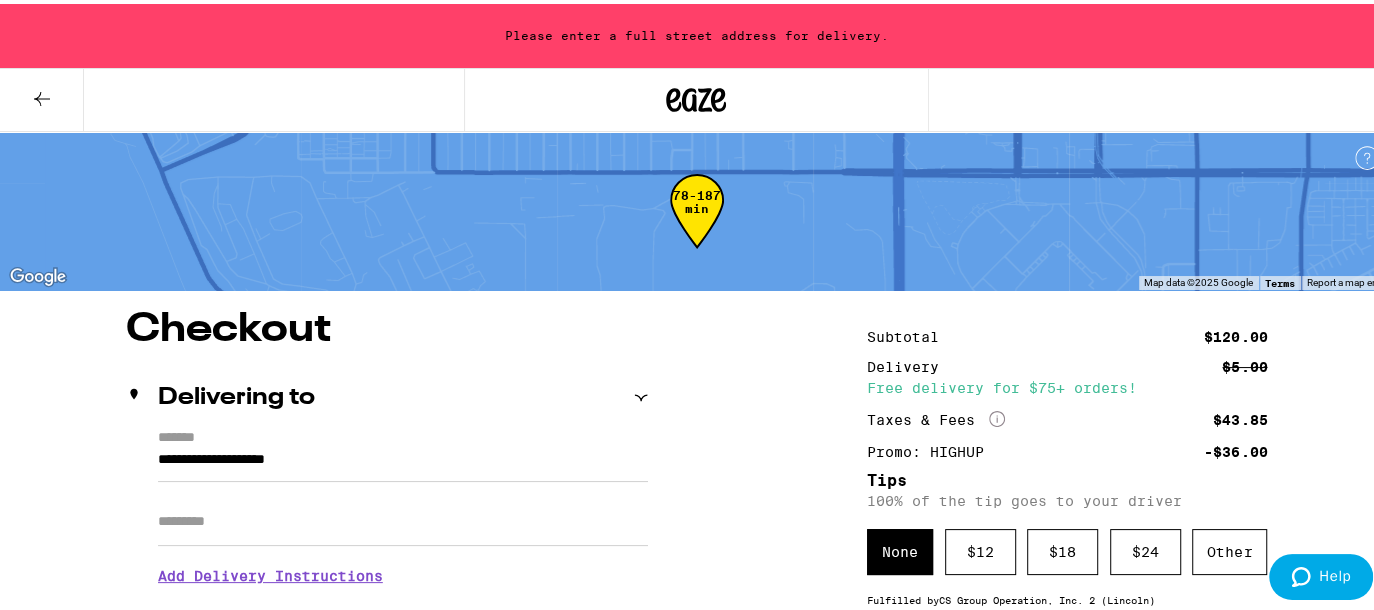 click on "**********" at bounding box center [387, 512] 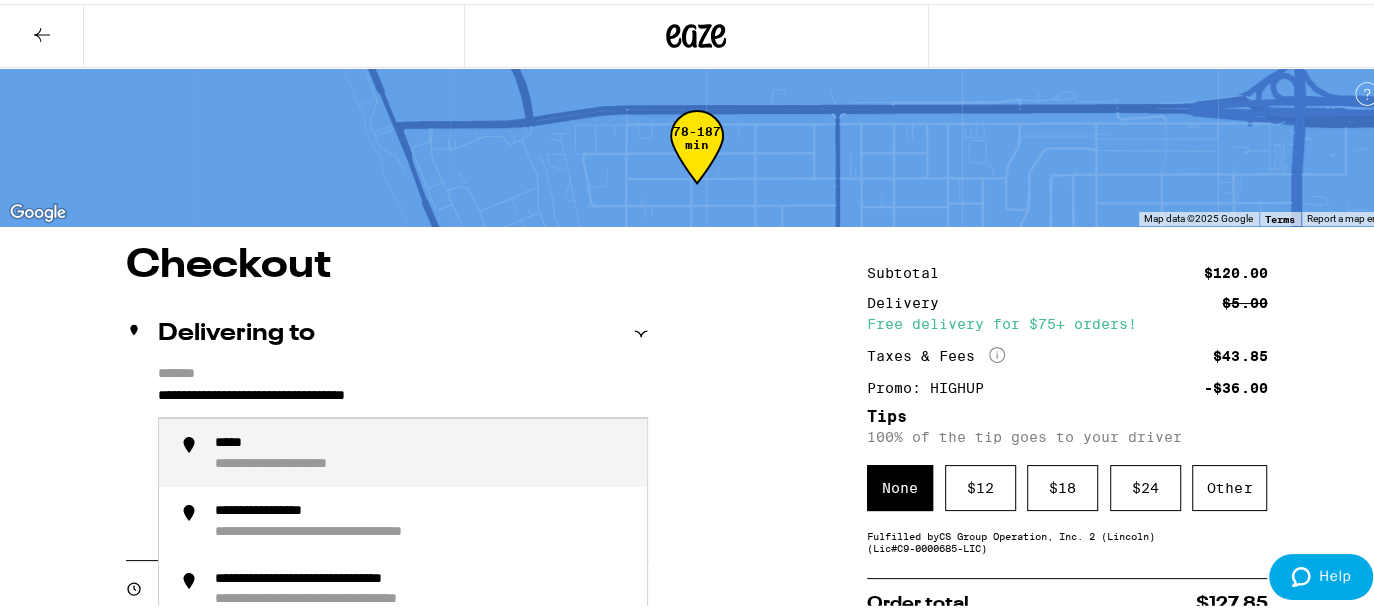 click on "**********" at bounding box center [403, 397] 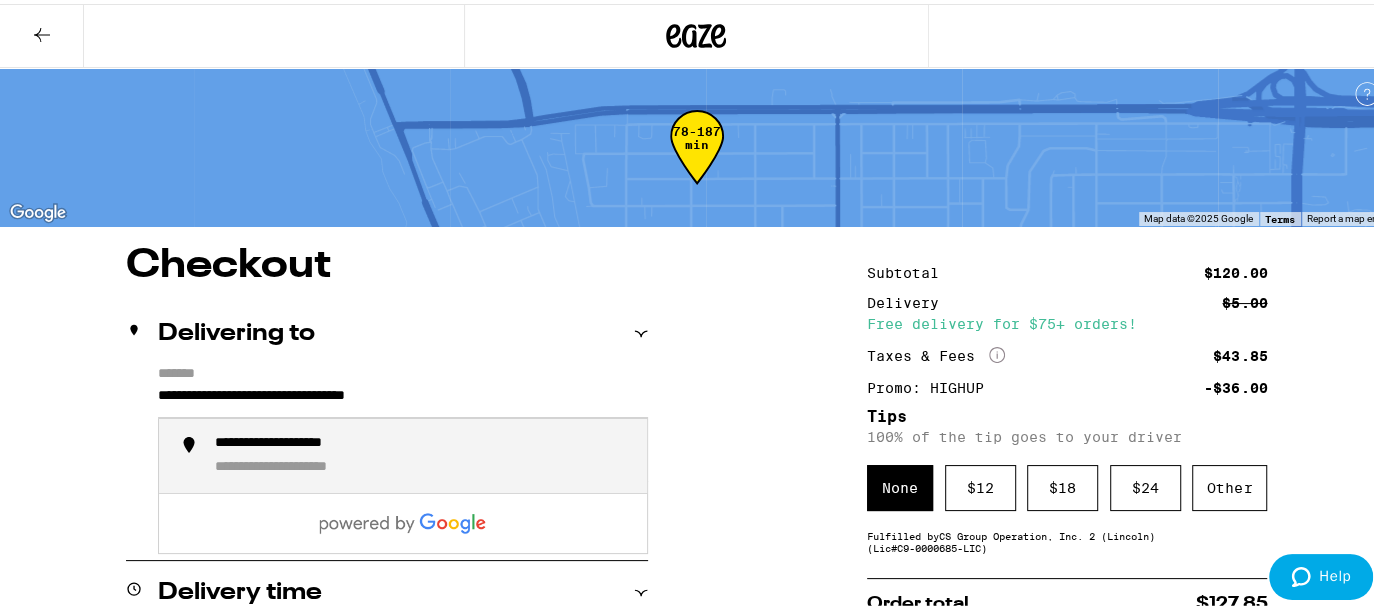 click on "**********" at bounding box center [403, 397] 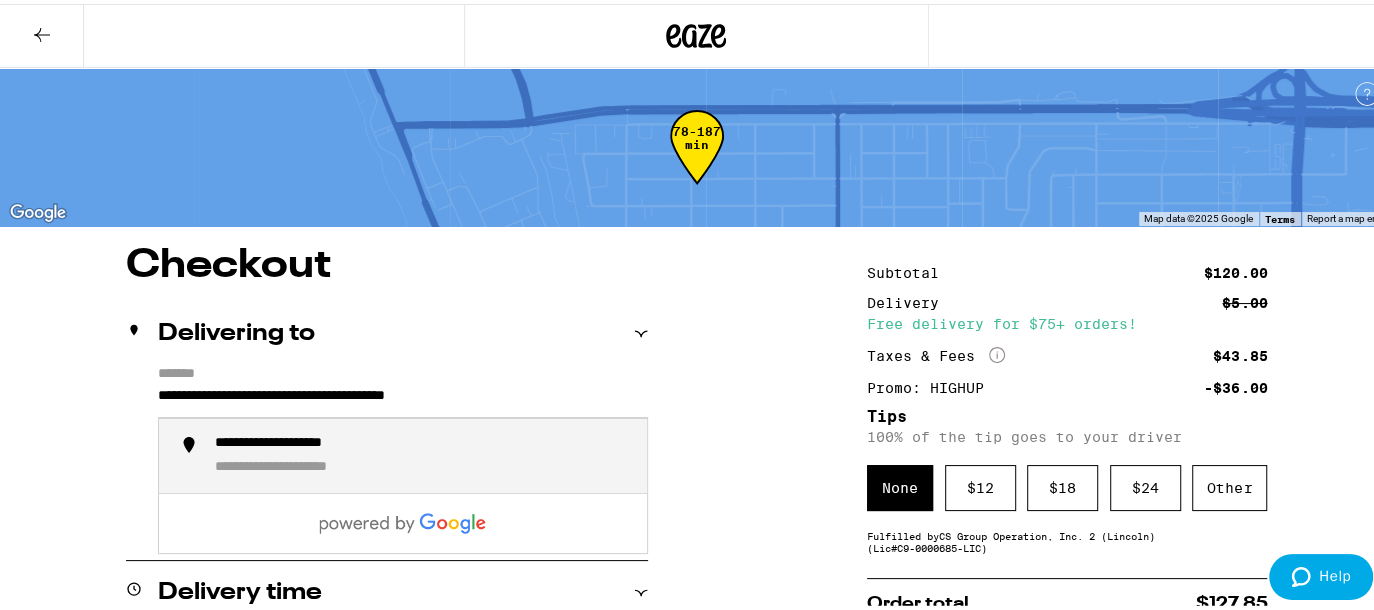click on "**********" at bounding box center [403, 397] 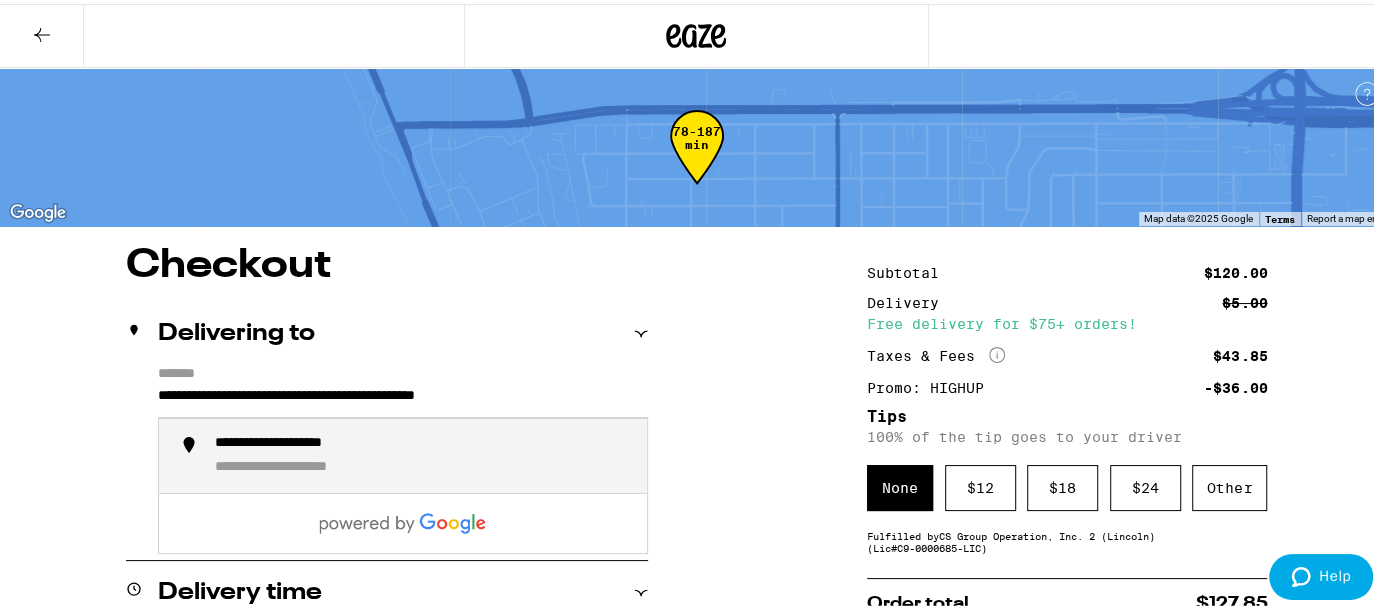 type on "**********" 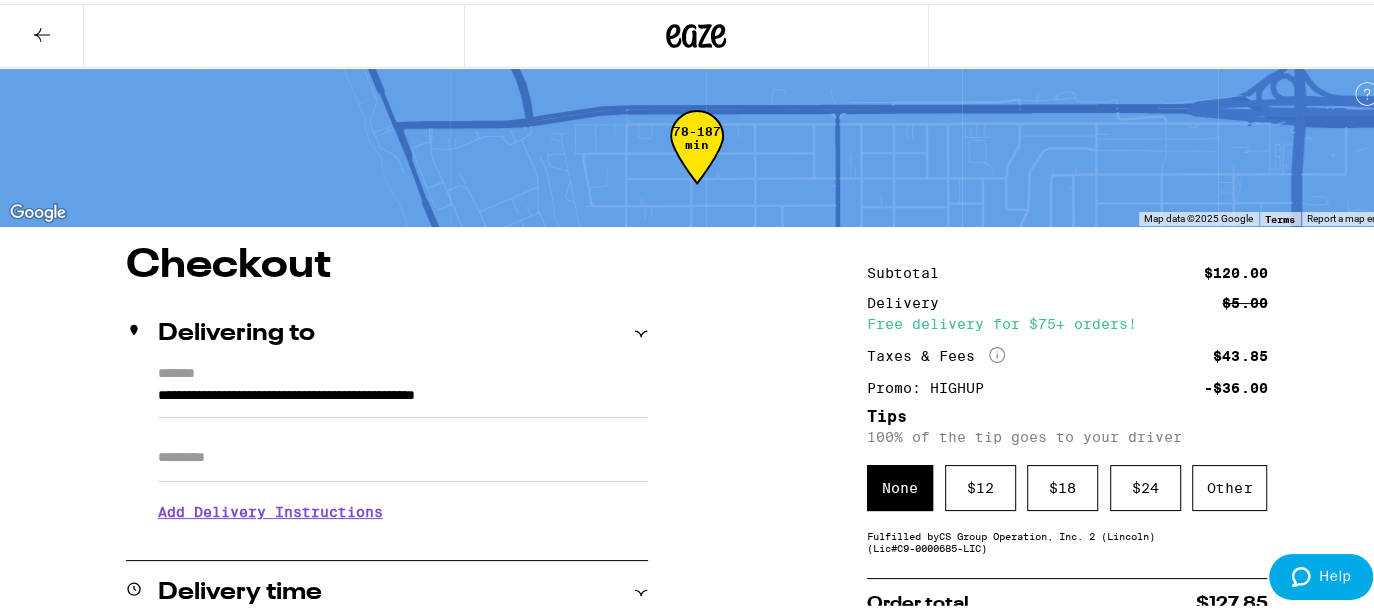 click on "**********" at bounding box center (696, 894) 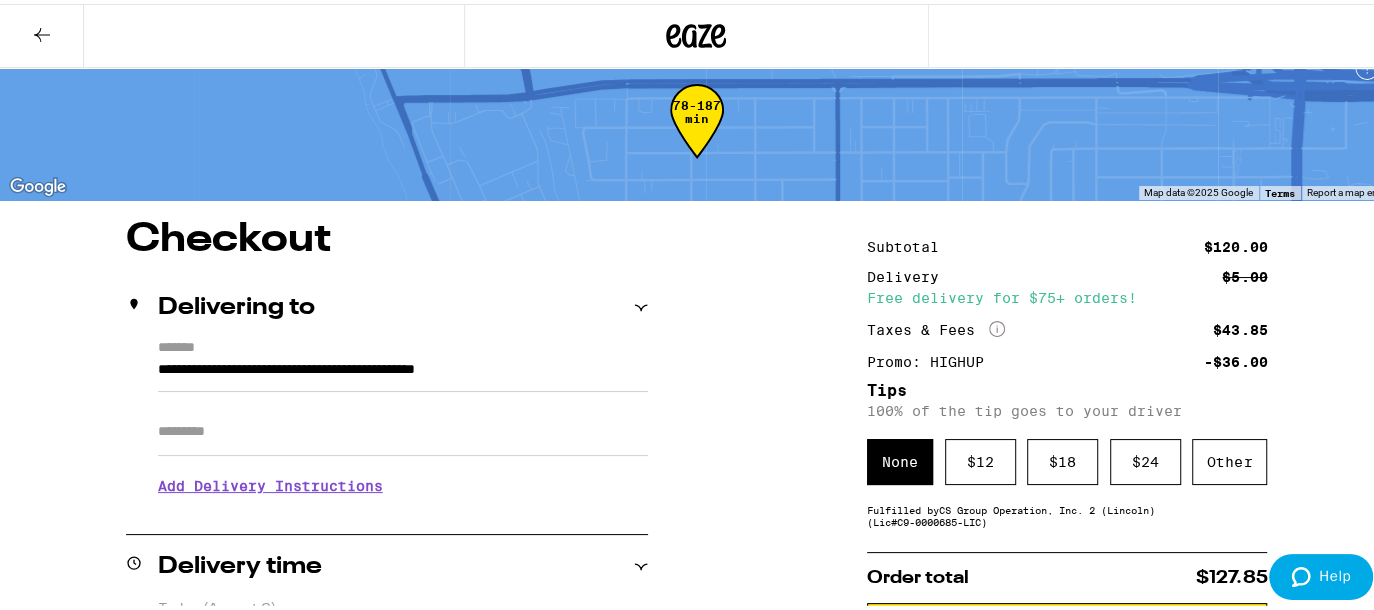 scroll, scrollTop: 50, scrollLeft: 0, axis: vertical 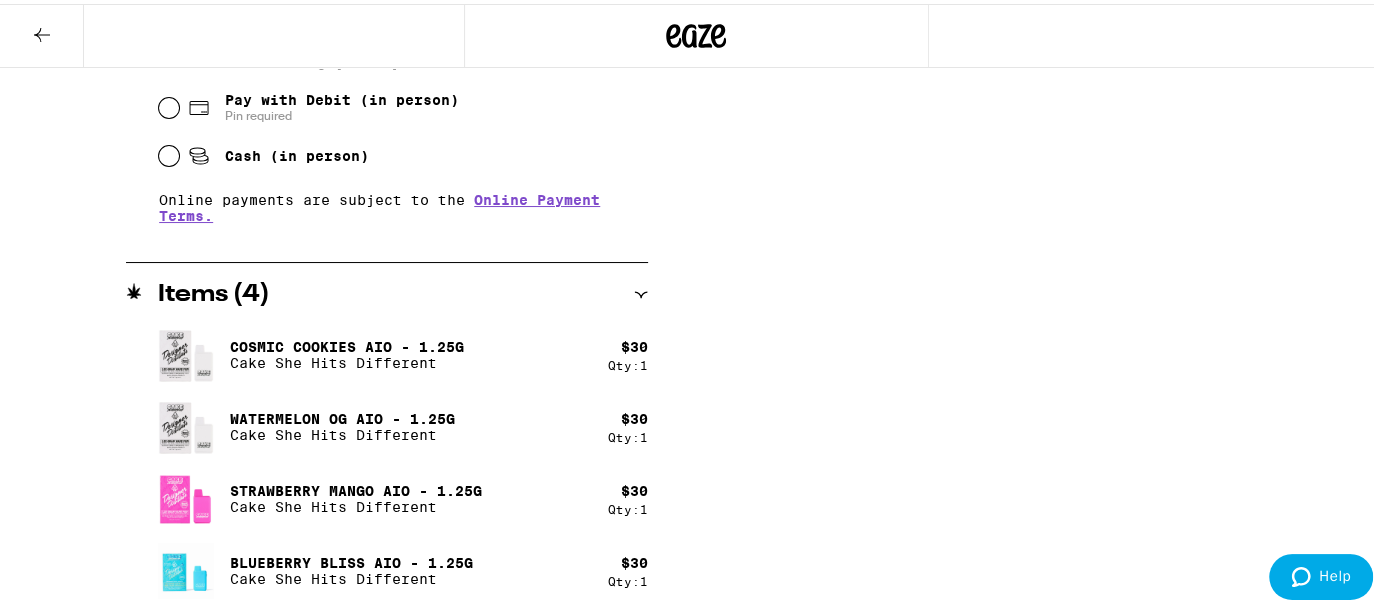 click on "**********" at bounding box center (696, -41) 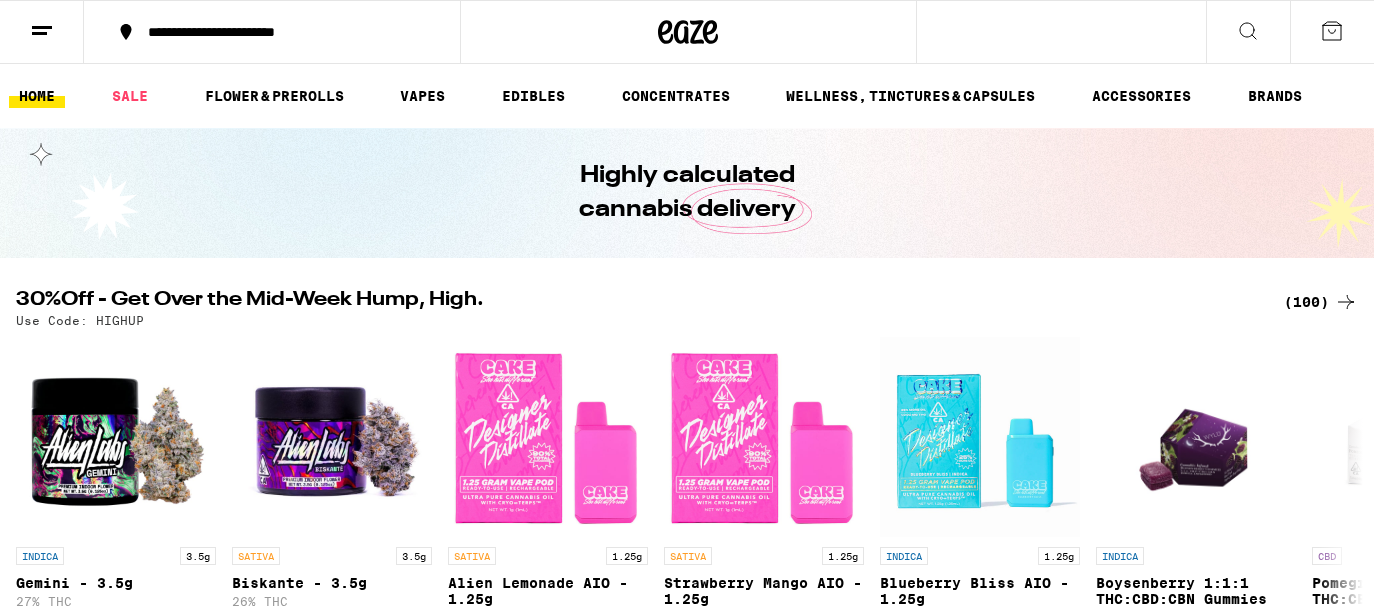 scroll, scrollTop: 0, scrollLeft: 0, axis: both 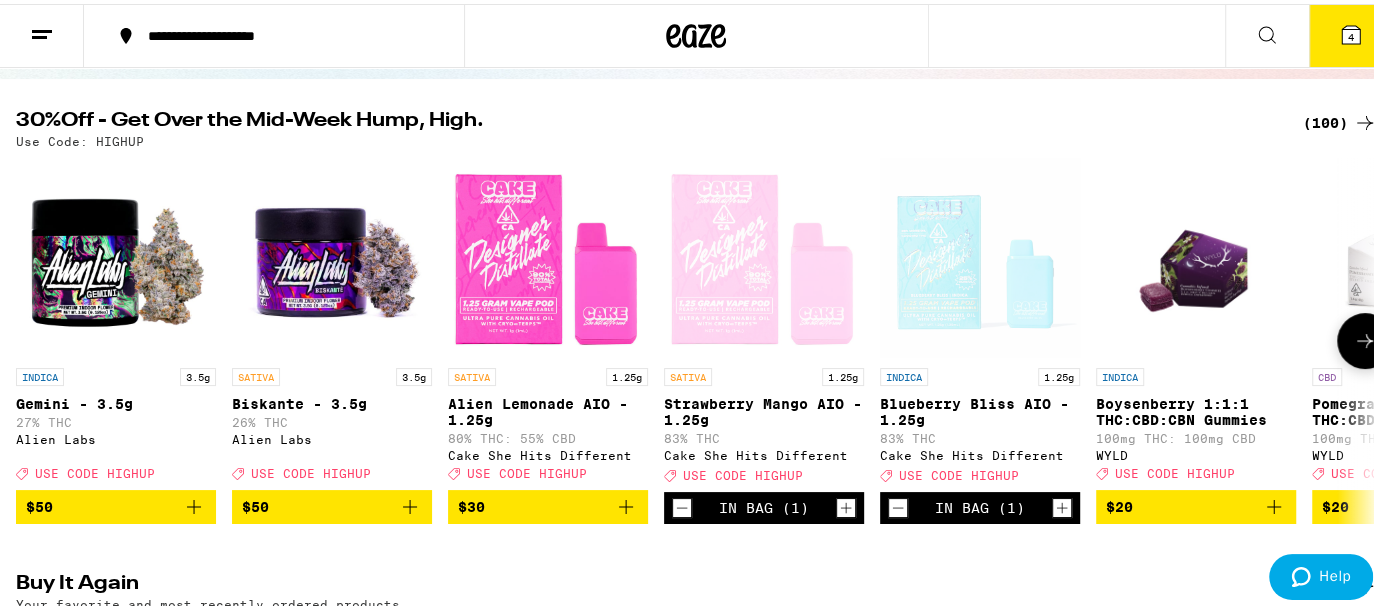 click 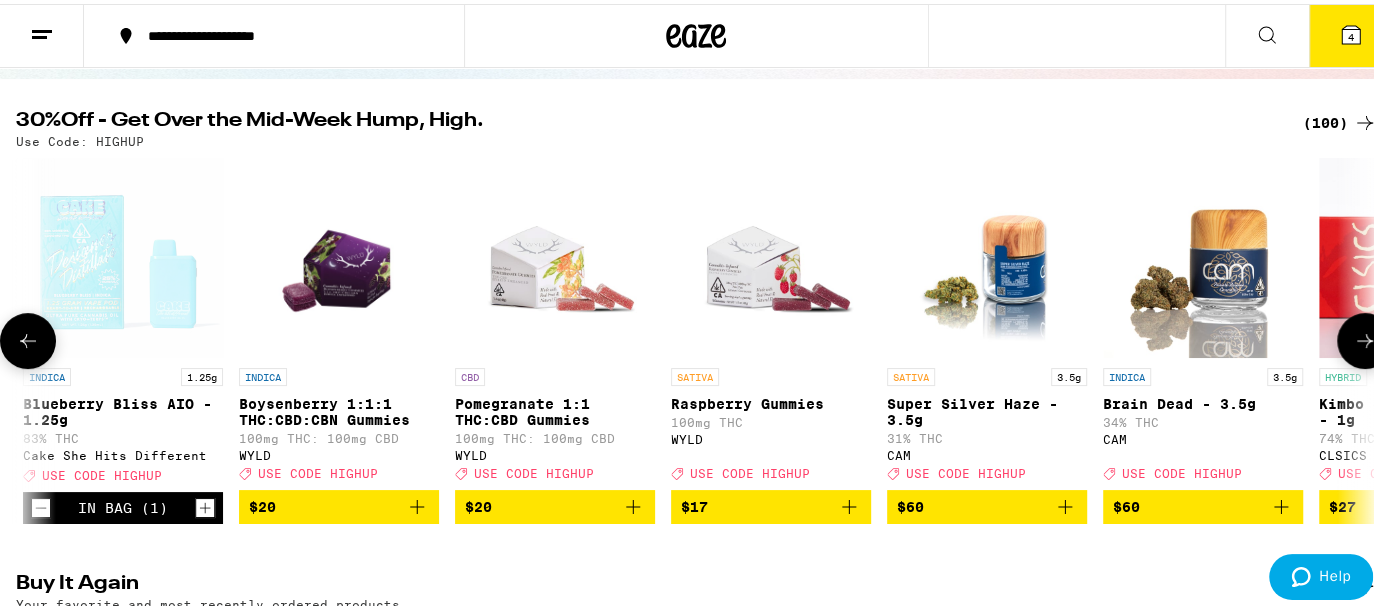 scroll, scrollTop: 0, scrollLeft: 1124, axis: horizontal 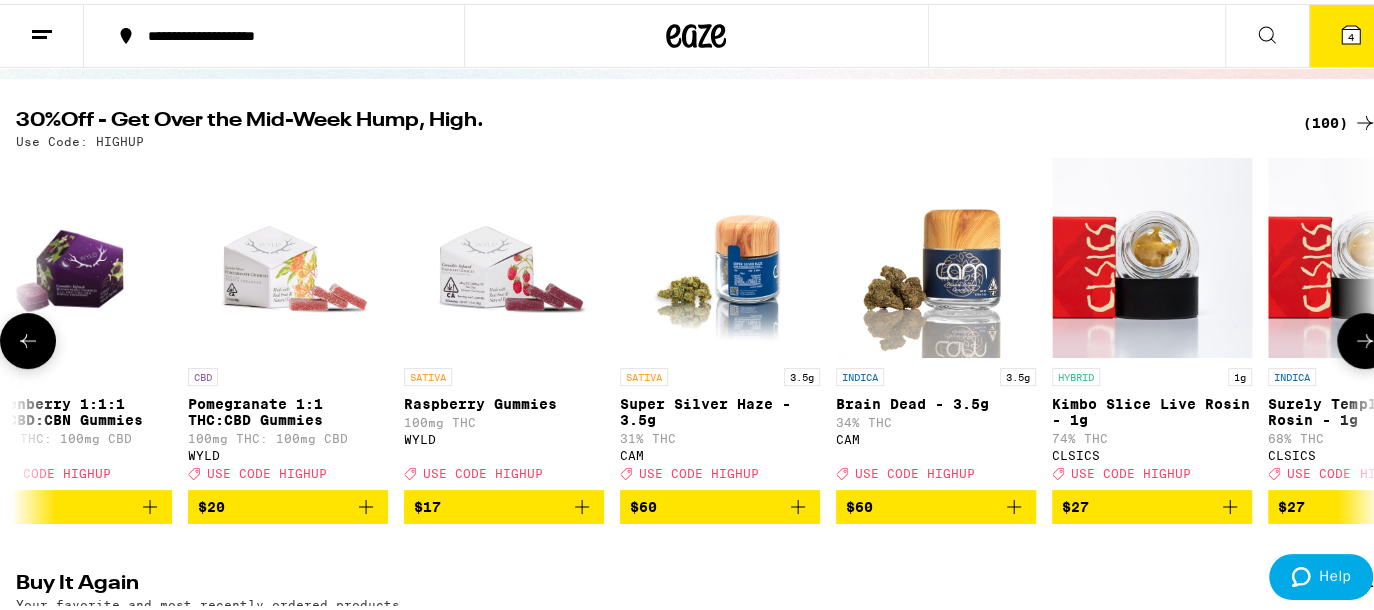 click 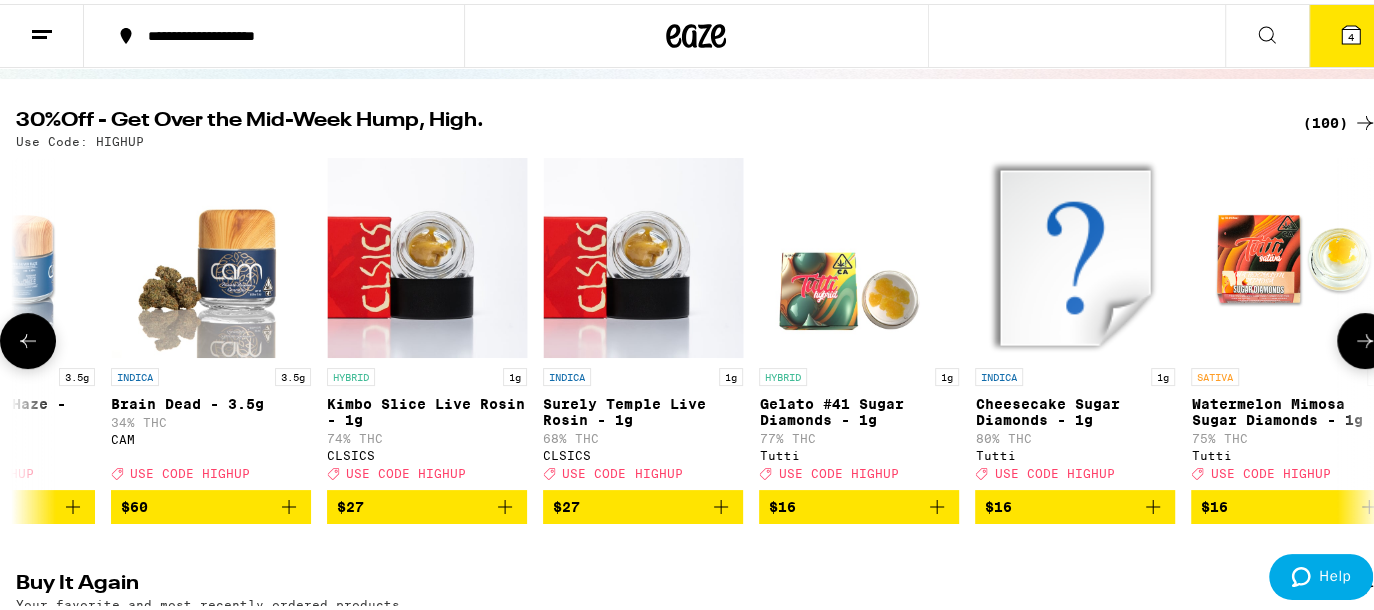 scroll, scrollTop: 0, scrollLeft: 2248, axis: horizontal 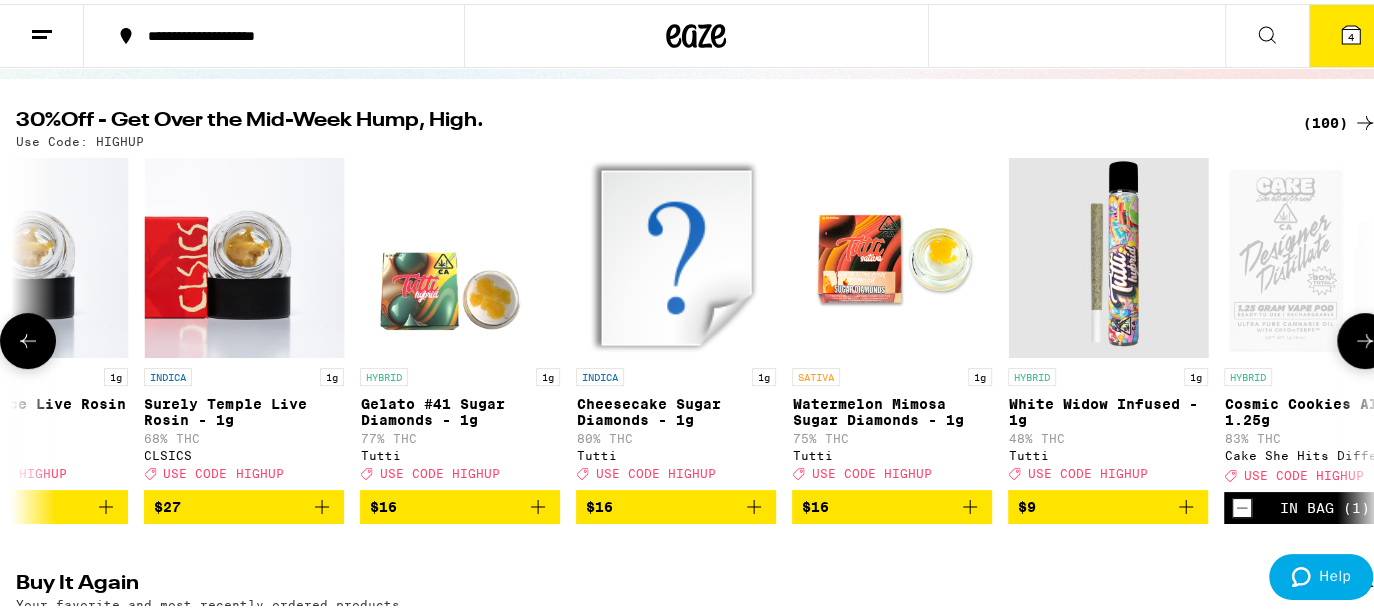 click 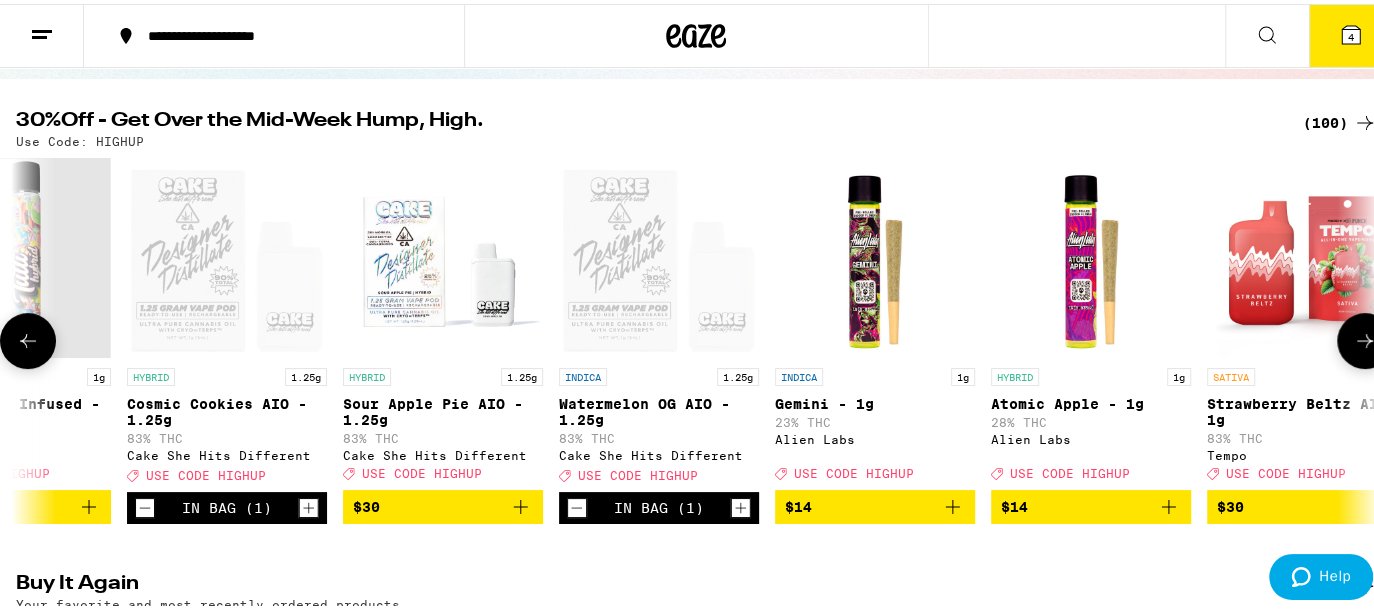 scroll, scrollTop: 0, scrollLeft: 3372, axis: horizontal 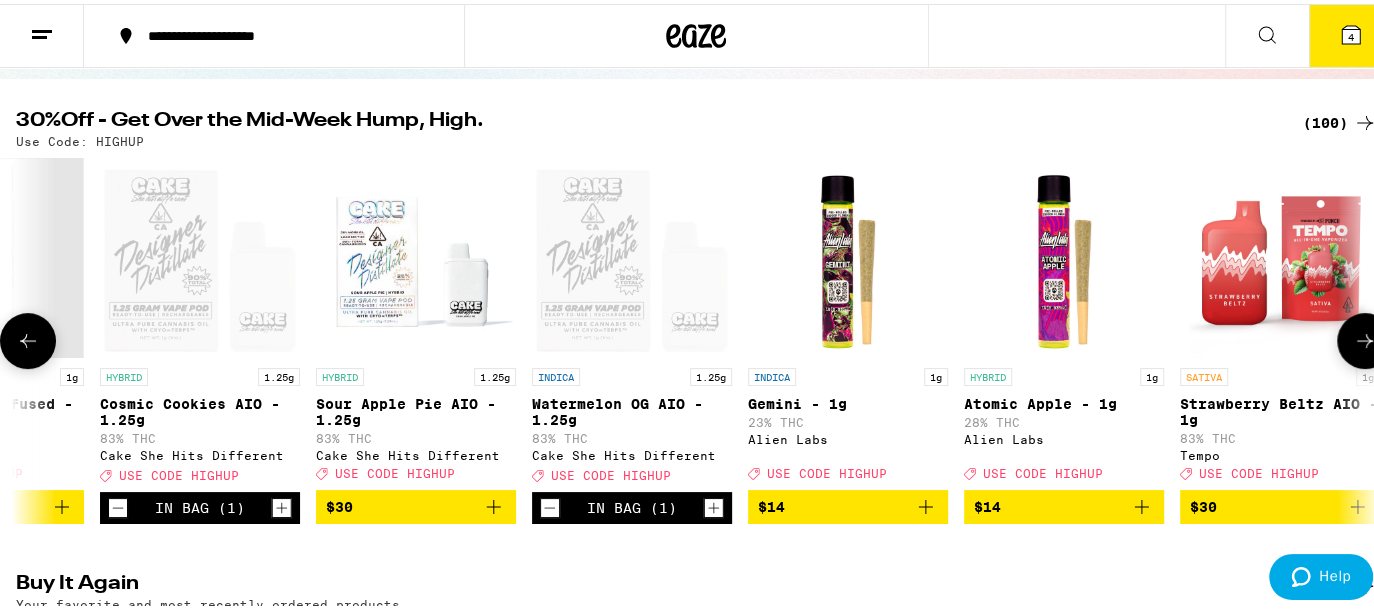 click 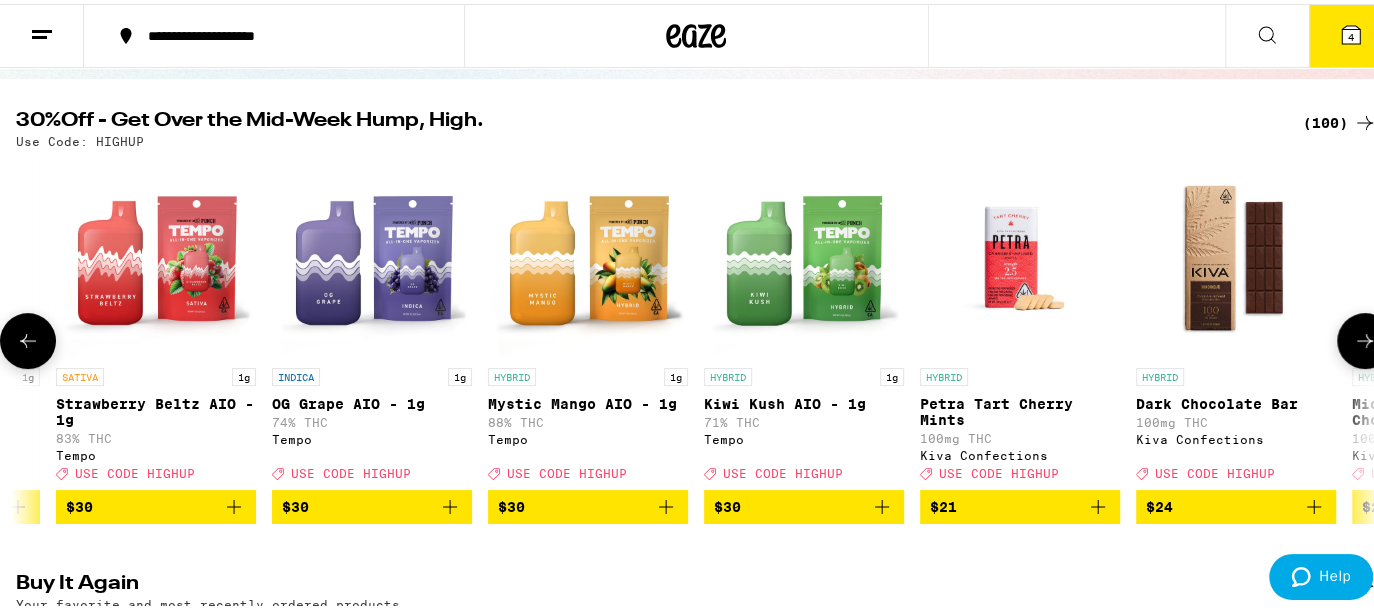 click 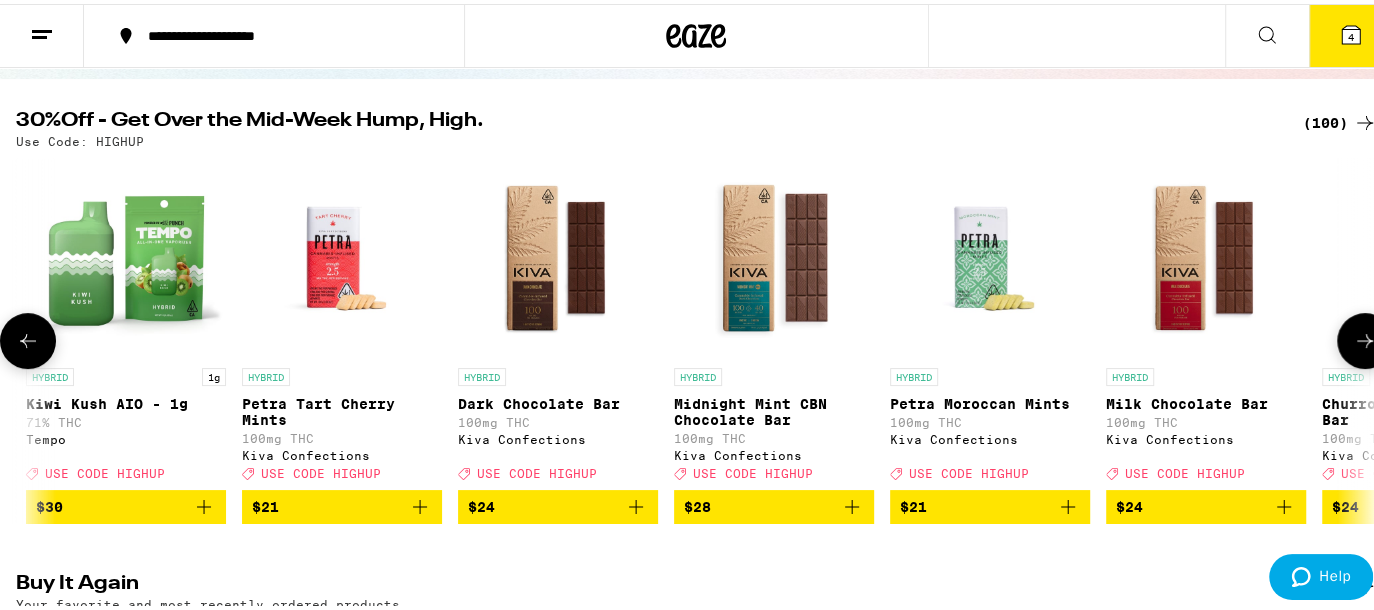 scroll, scrollTop: 0, scrollLeft: 5620, axis: horizontal 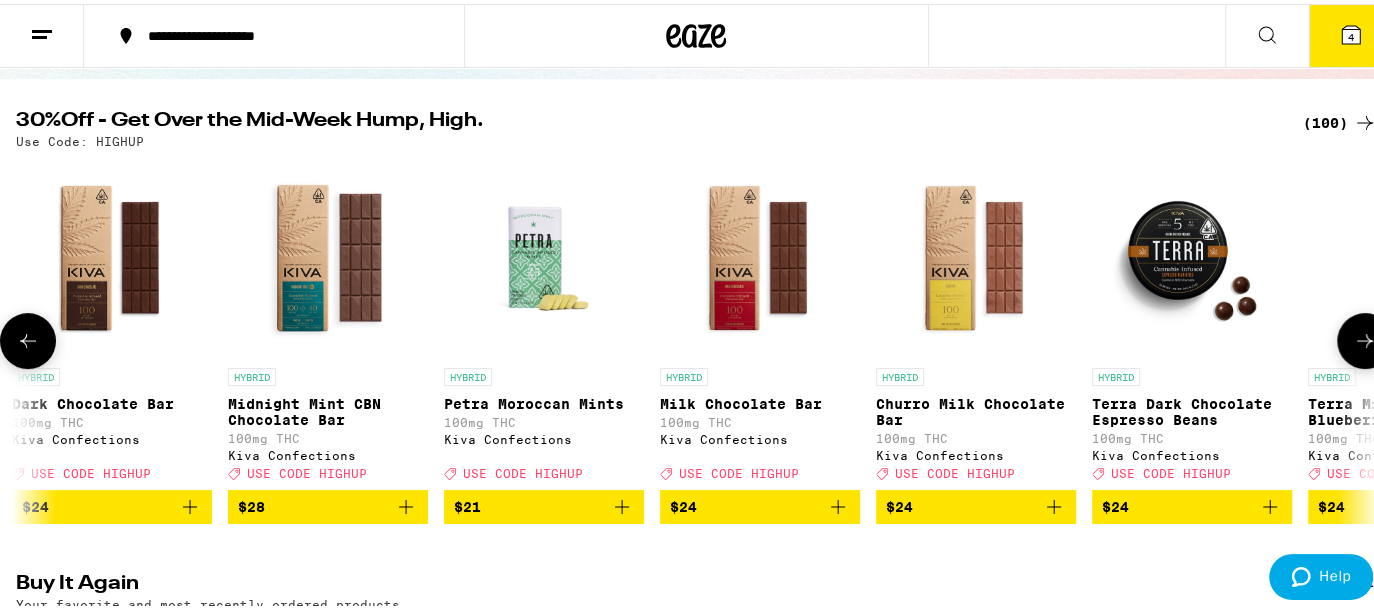 click 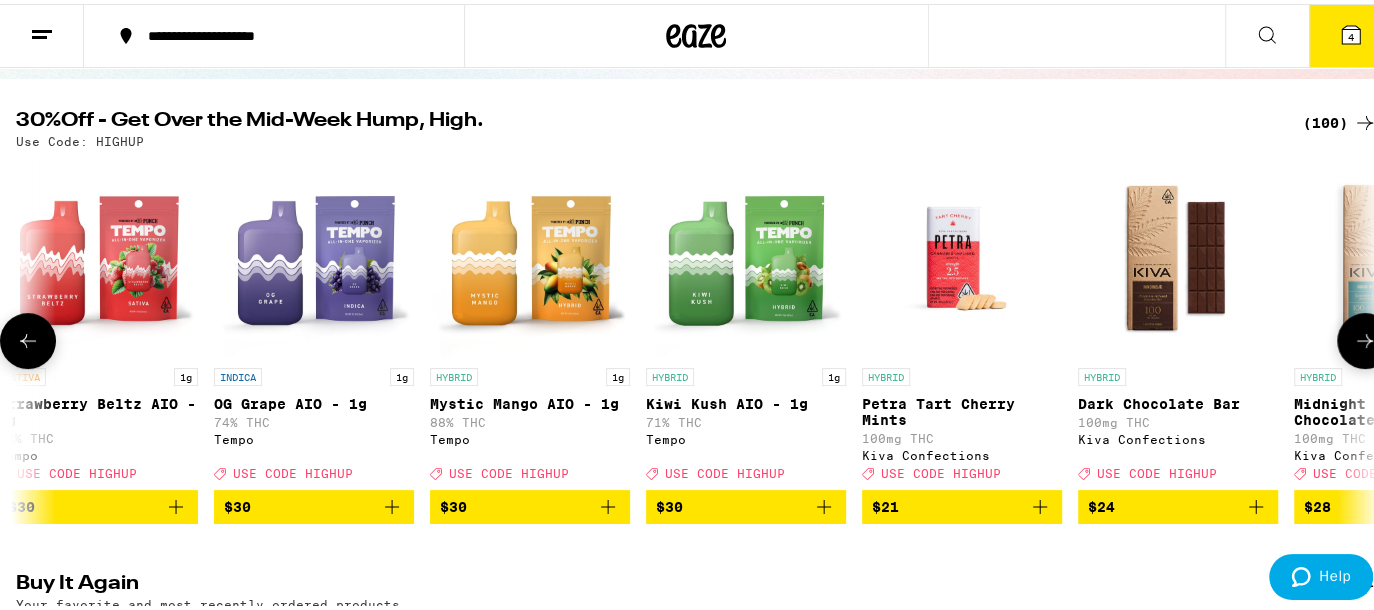 scroll, scrollTop: 0, scrollLeft: 4496, axis: horizontal 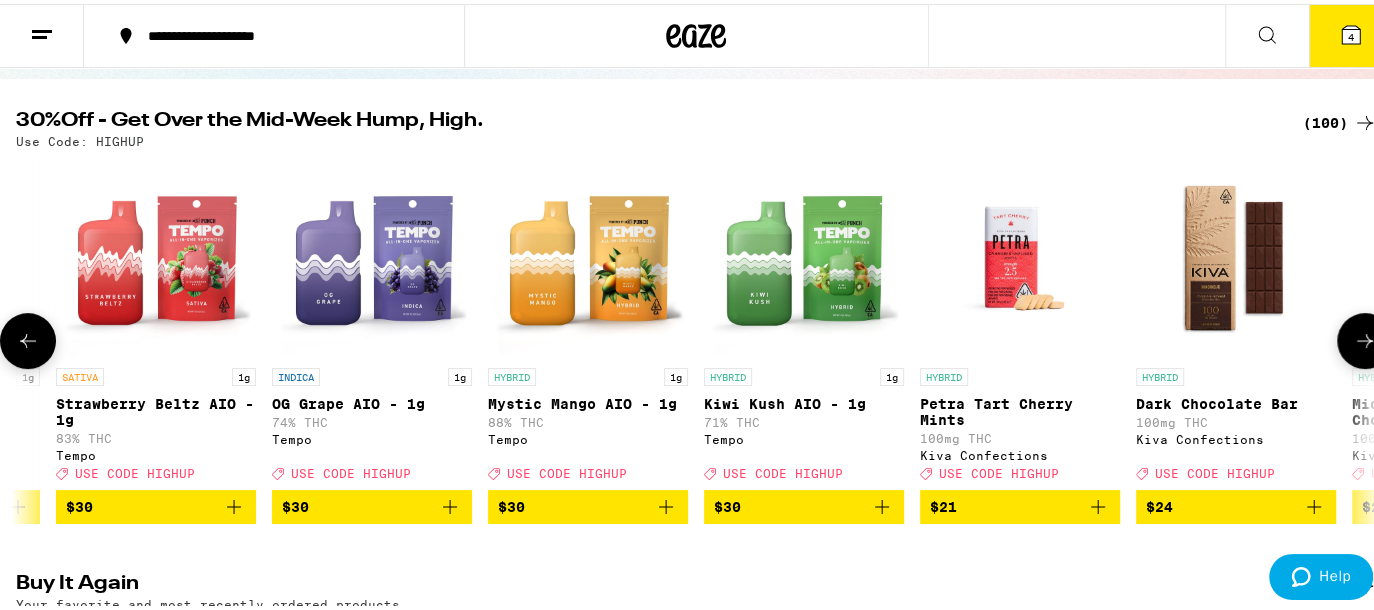 click 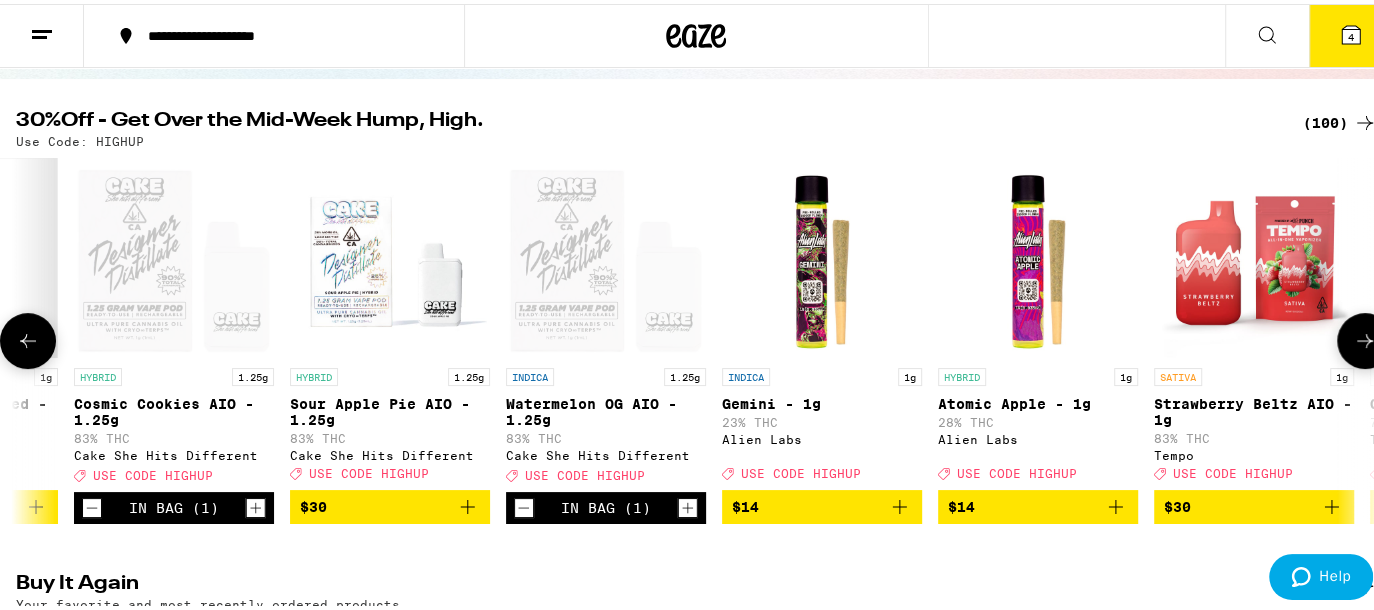 scroll, scrollTop: 0, scrollLeft: 3372, axis: horizontal 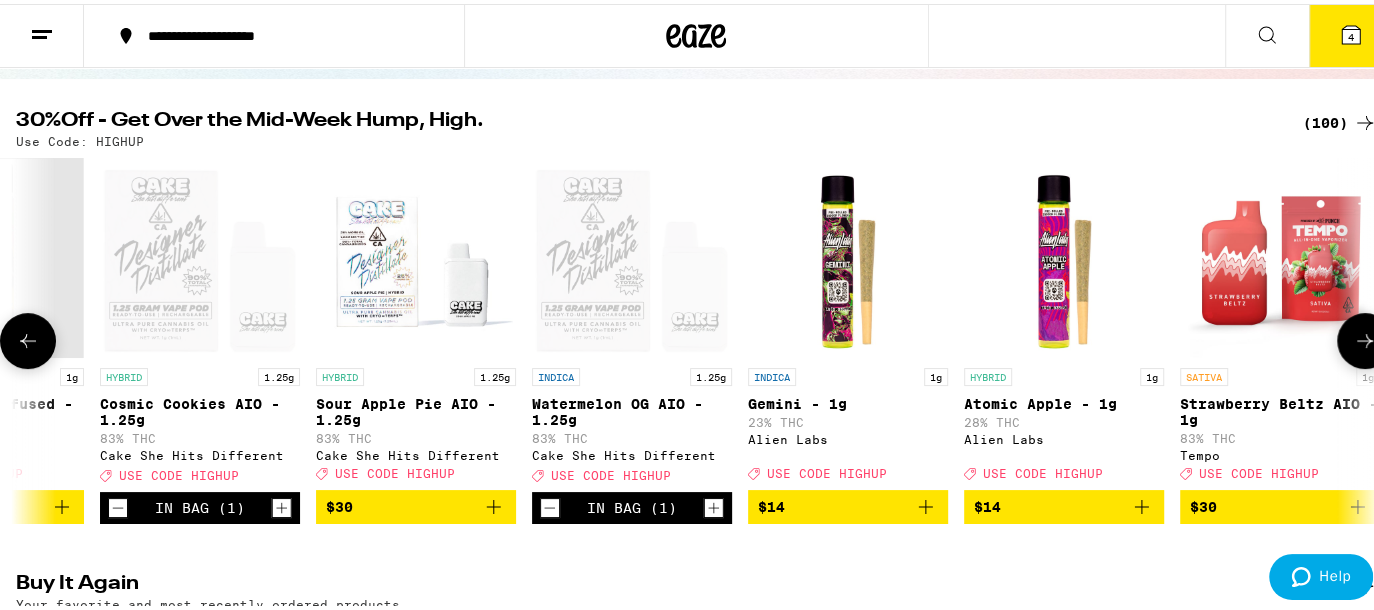 click 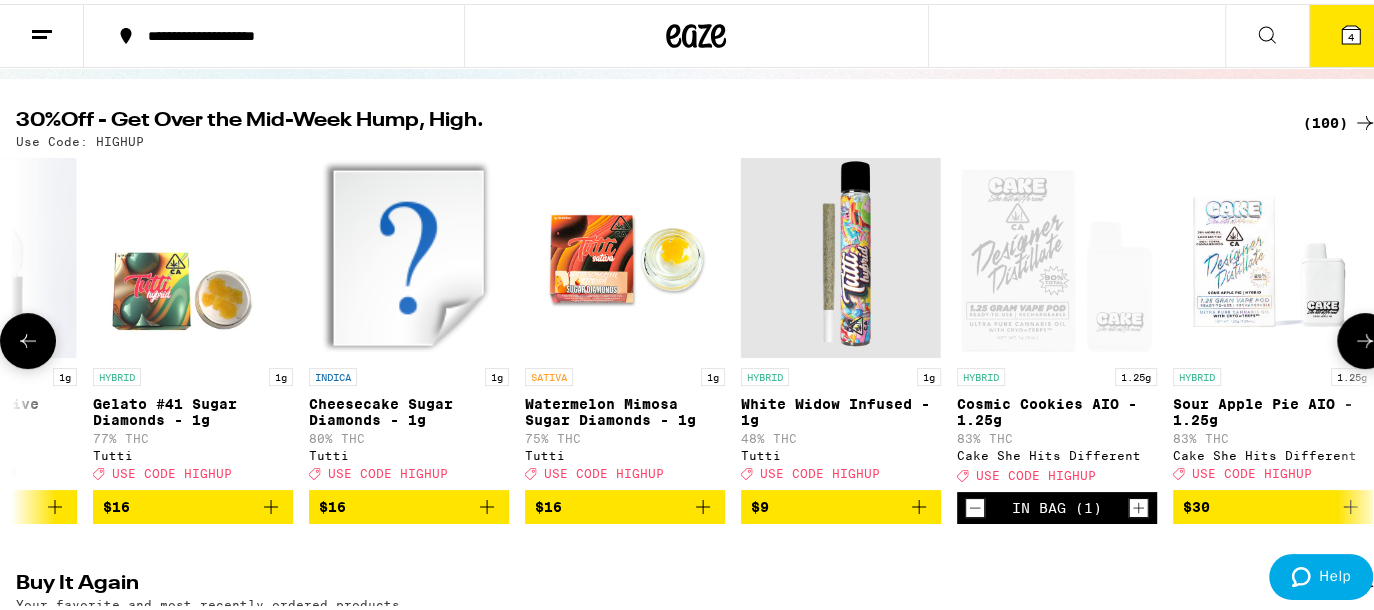 scroll, scrollTop: 0, scrollLeft: 2248, axis: horizontal 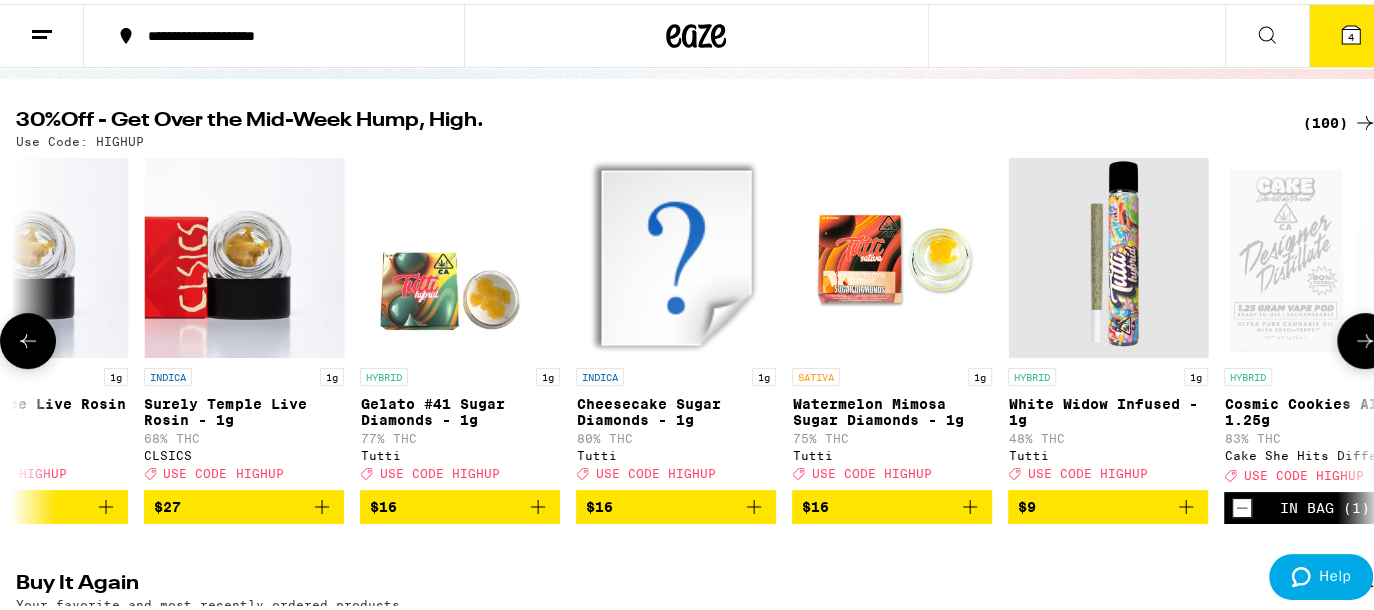 click 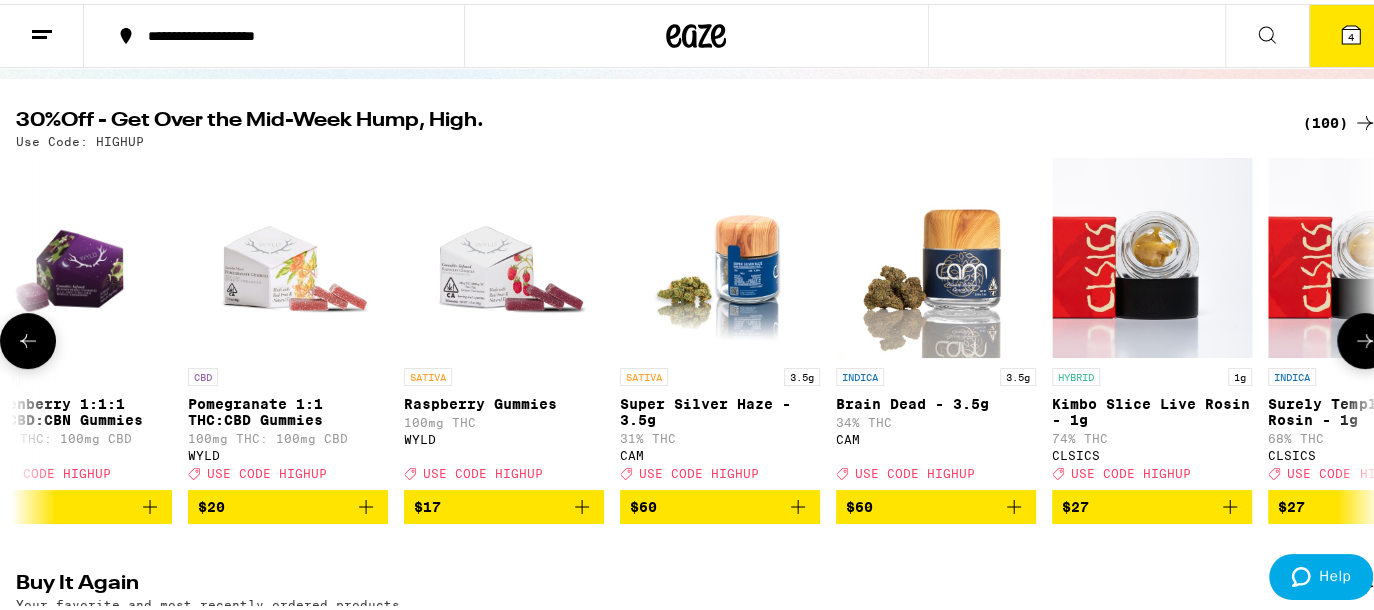 click 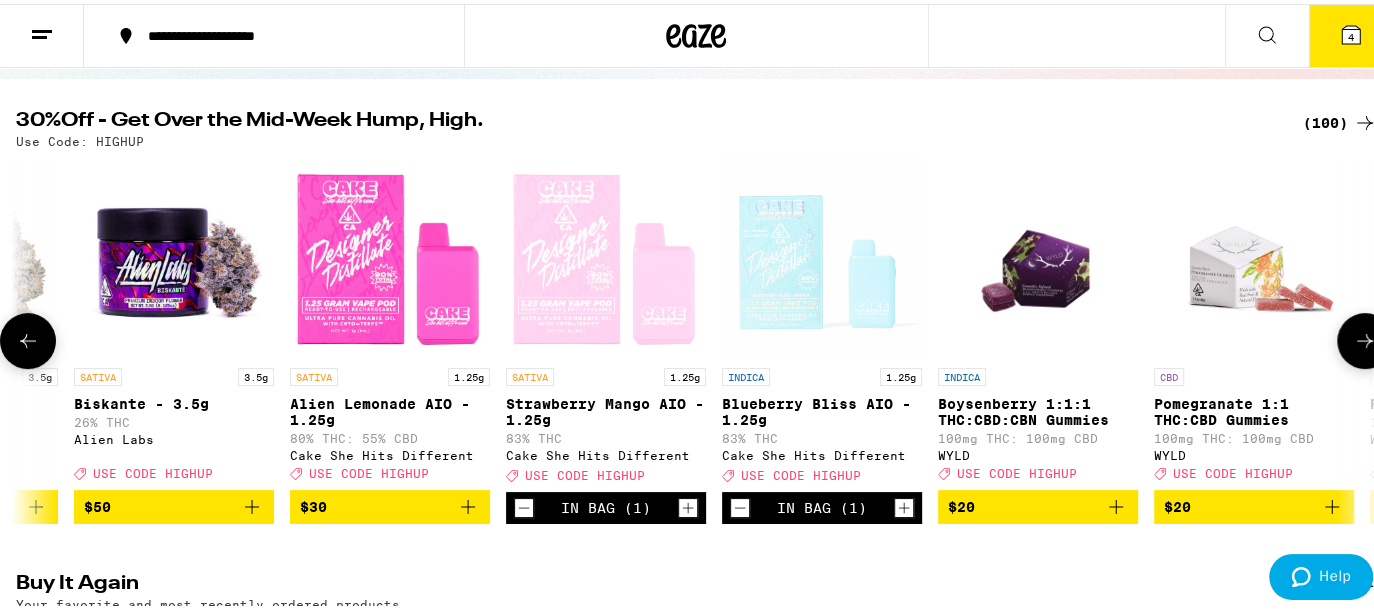 scroll, scrollTop: 0, scrollLeft: 0, axis: both 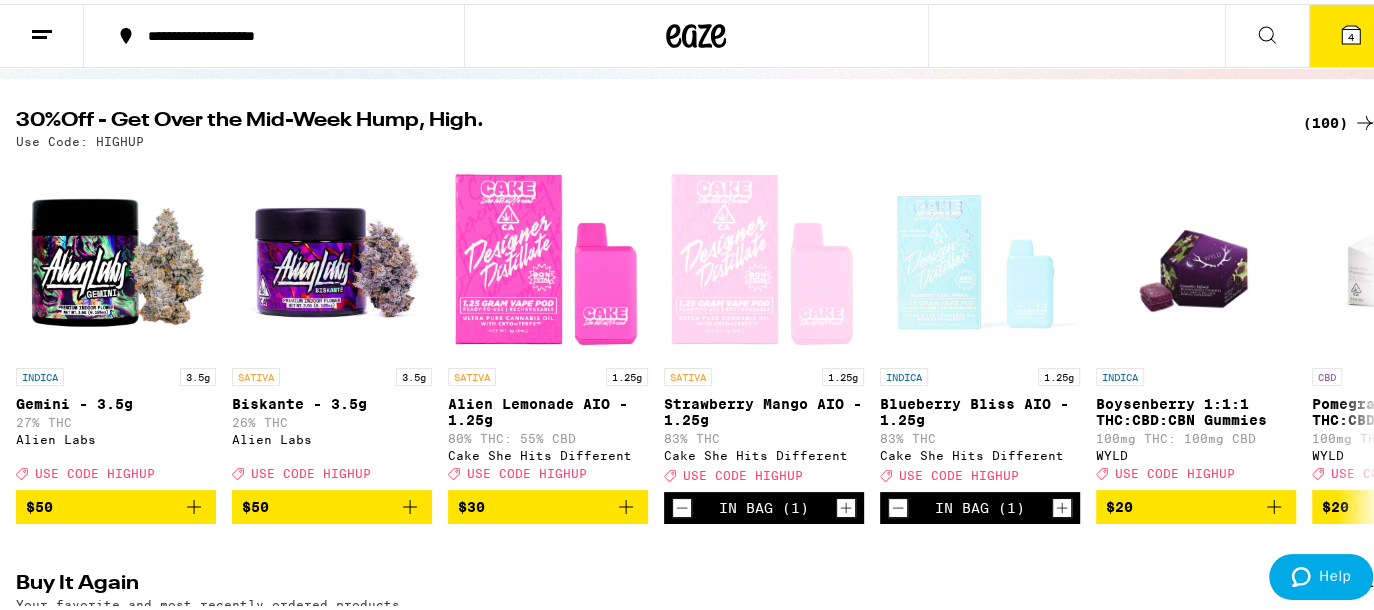 click on "**********" at bounding box center (696, 4250) 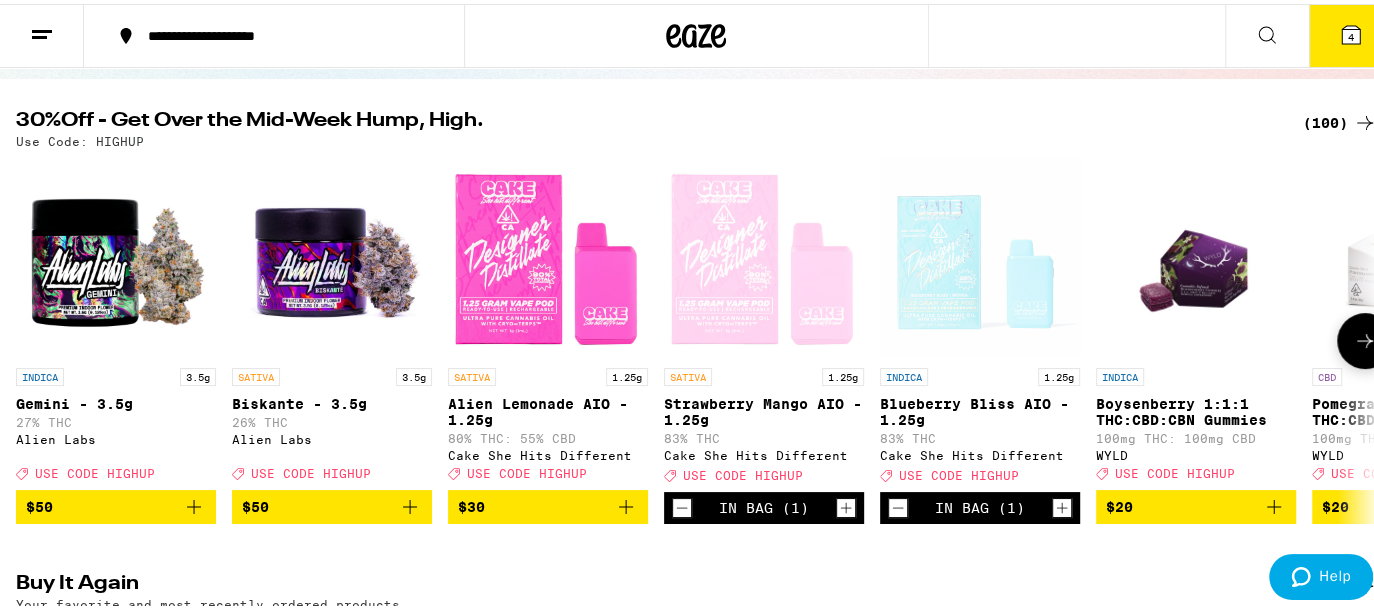 click 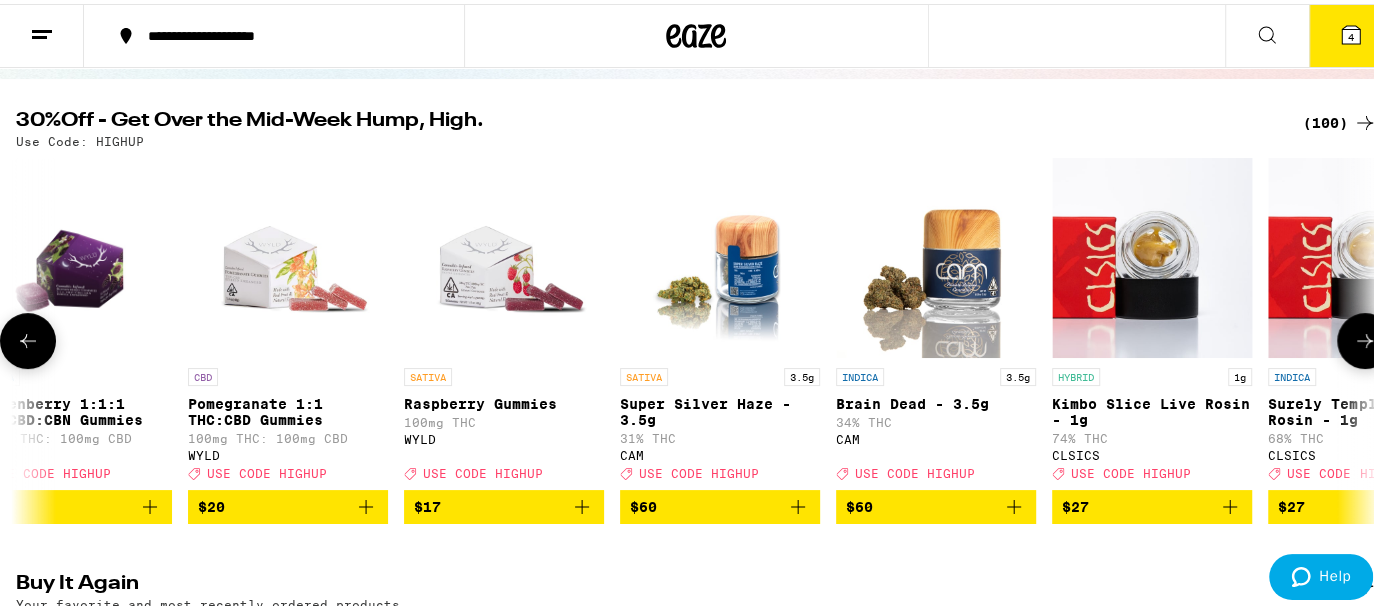 click 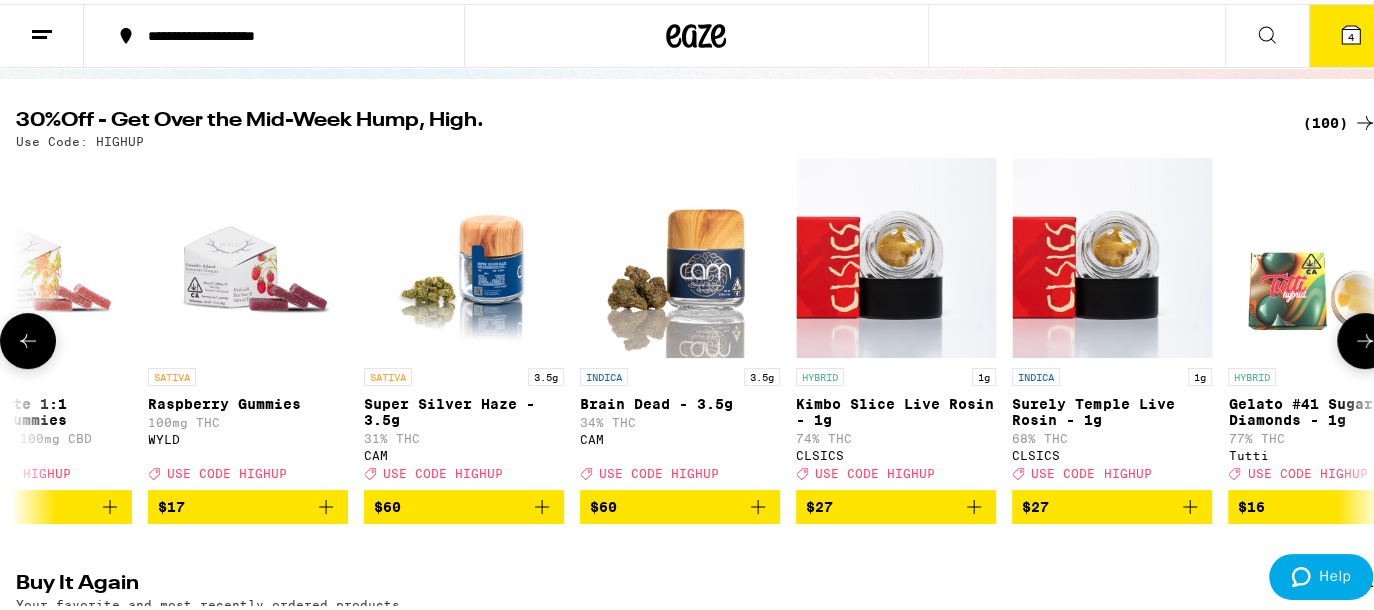 click 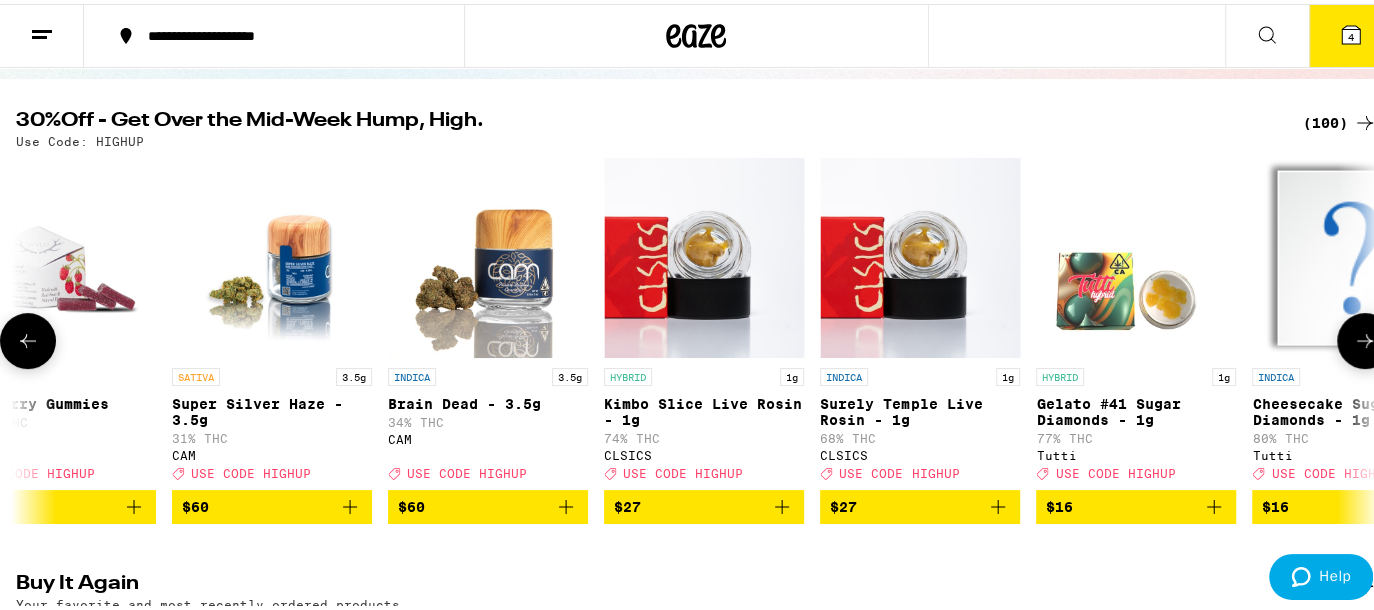 scroll, scrollTop: 0, scrollLeft: 2504, axis: horizontal 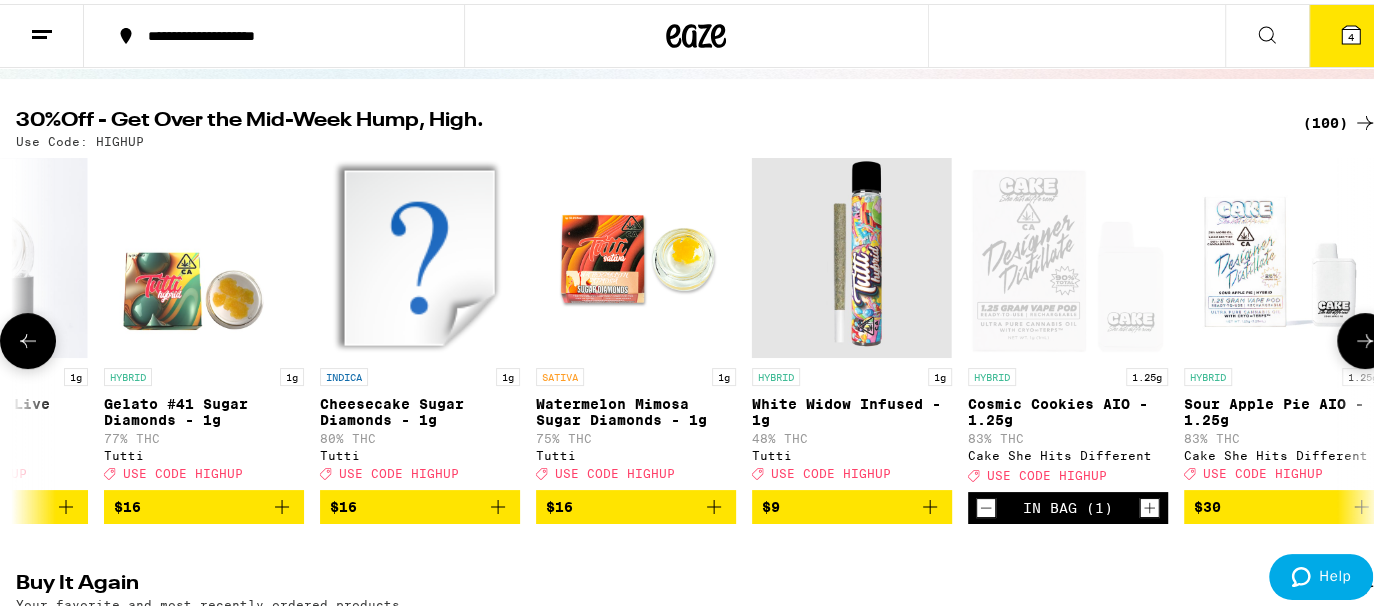 click 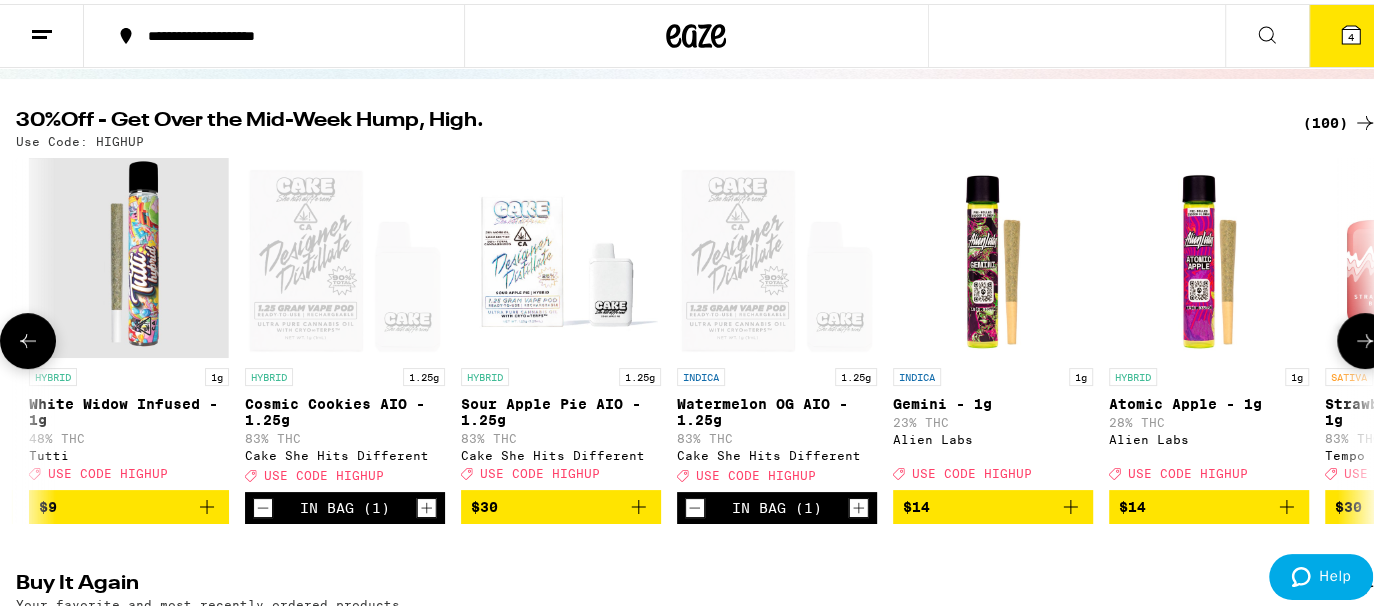scroll, scrollTop: 0, scrollLeft: 3628, axis: horizontal 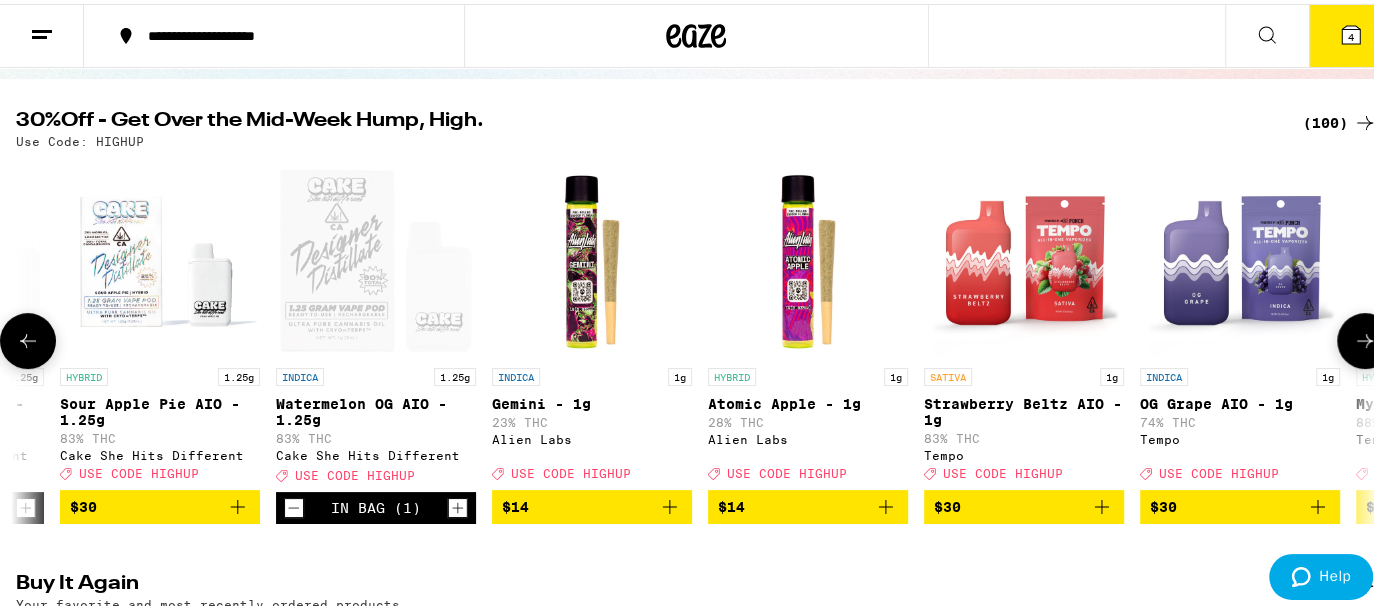 click 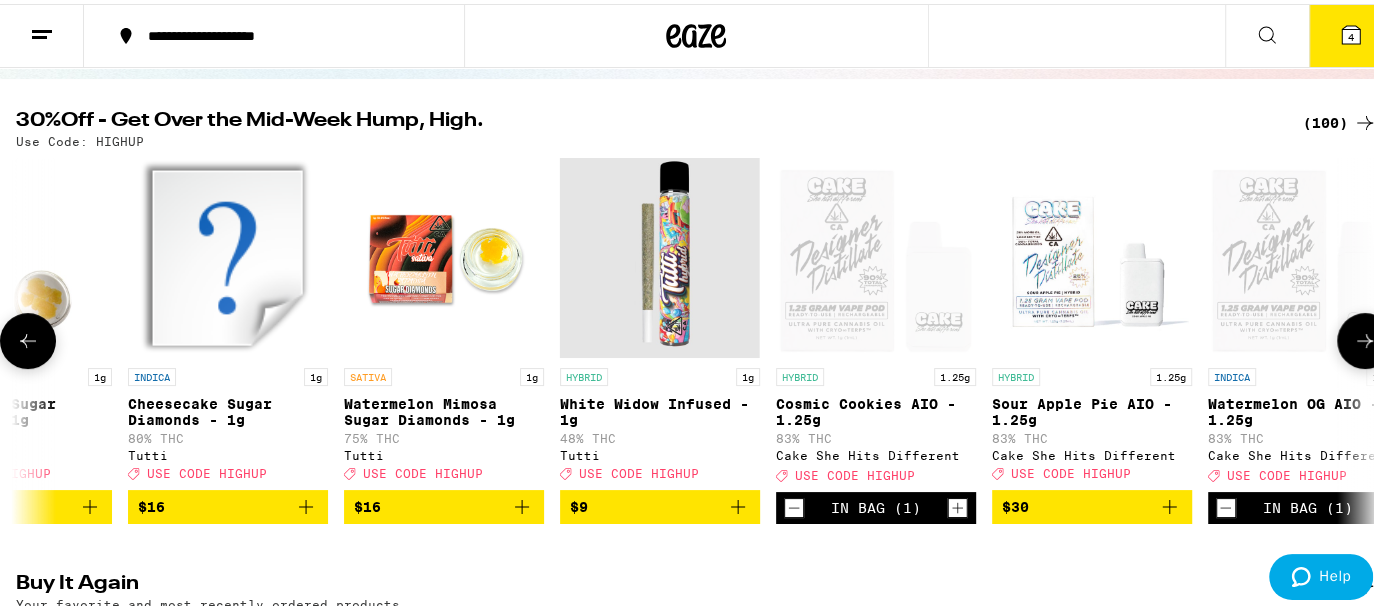 scroll, scrollTop: 0, scrollLeft: 2504, axis: horizontal 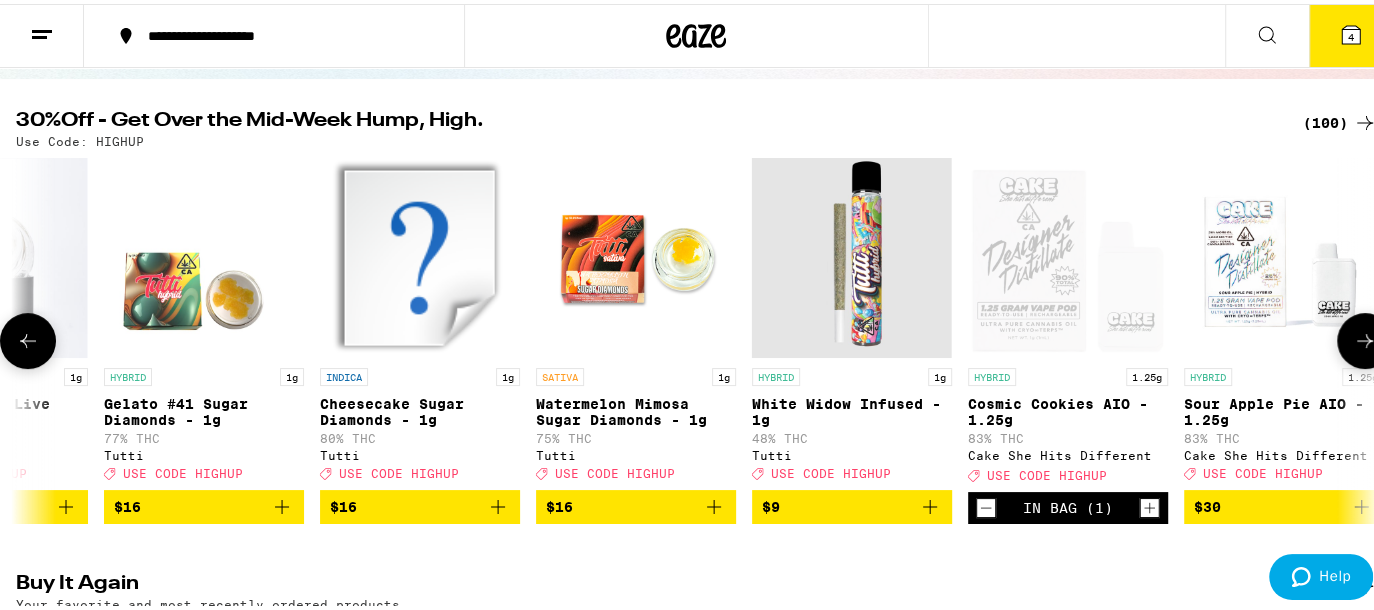 click 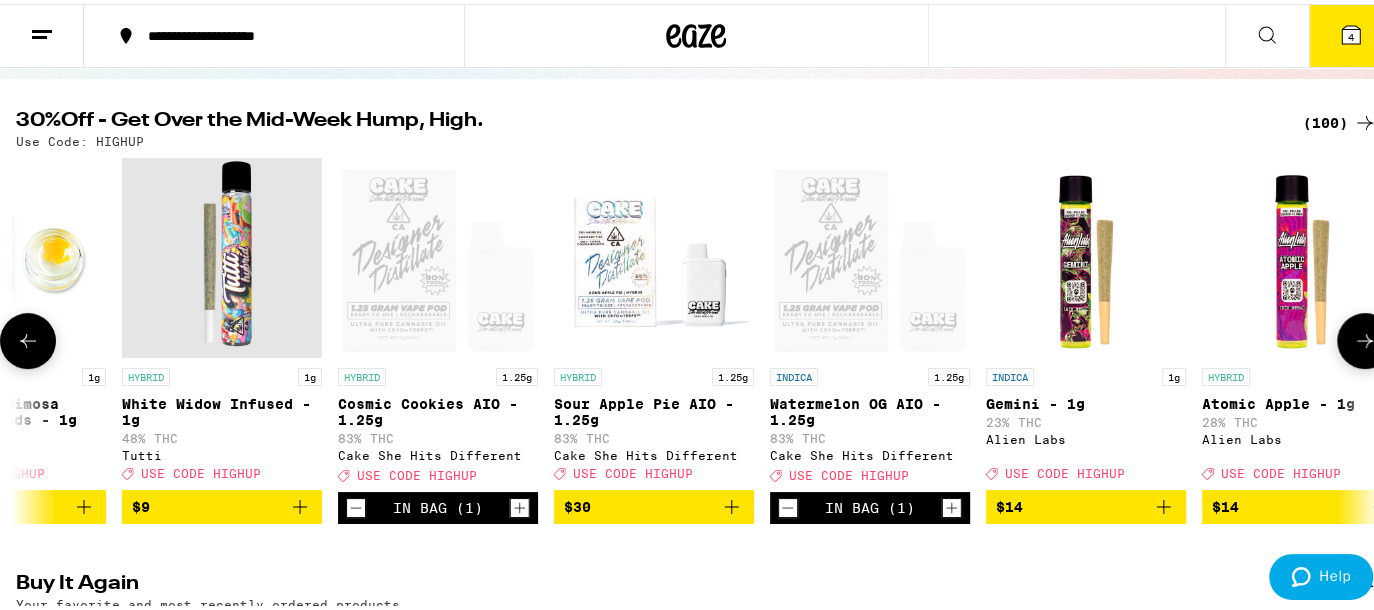 scroll, scrollTop: 0, scrollLeft: 3628, axis: horizontal 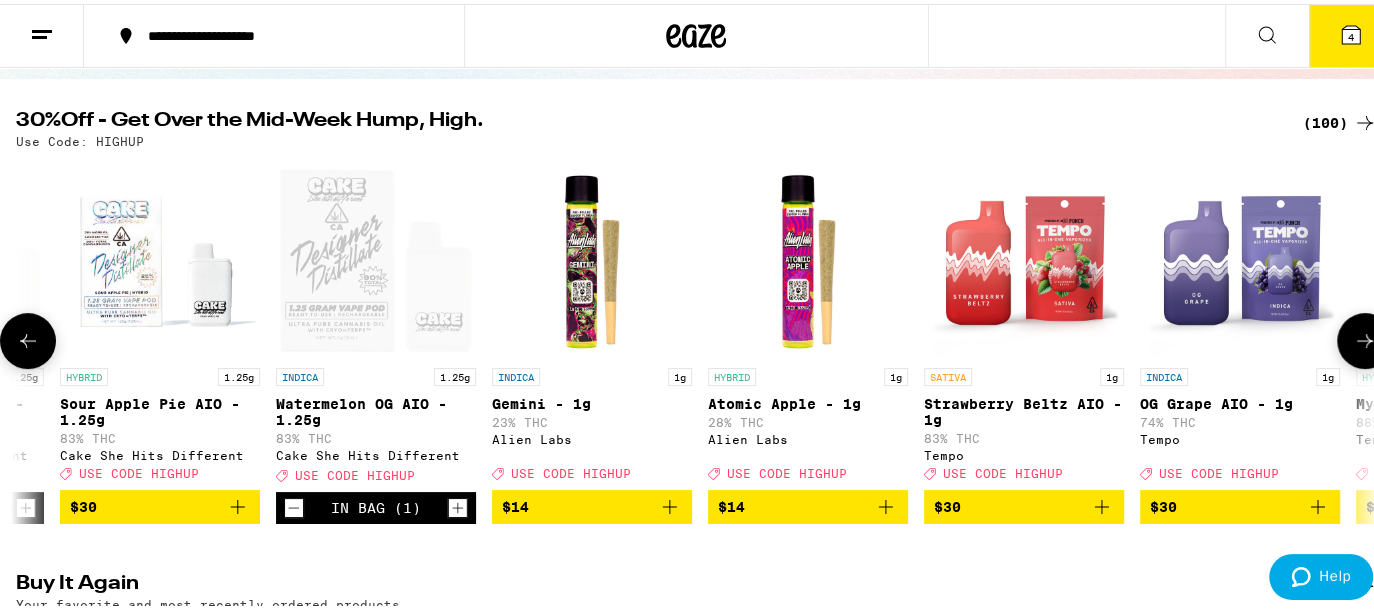 click 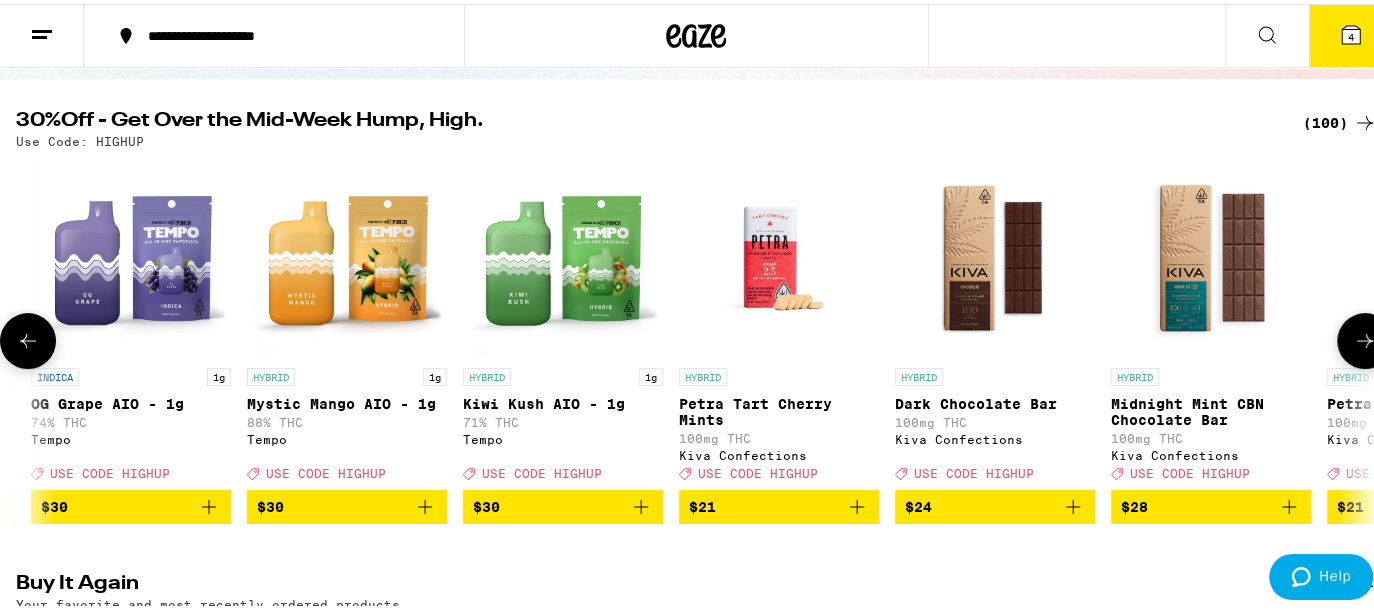scroll, scrollTop: 0, scrollLeft: 4752, axis: horizontal 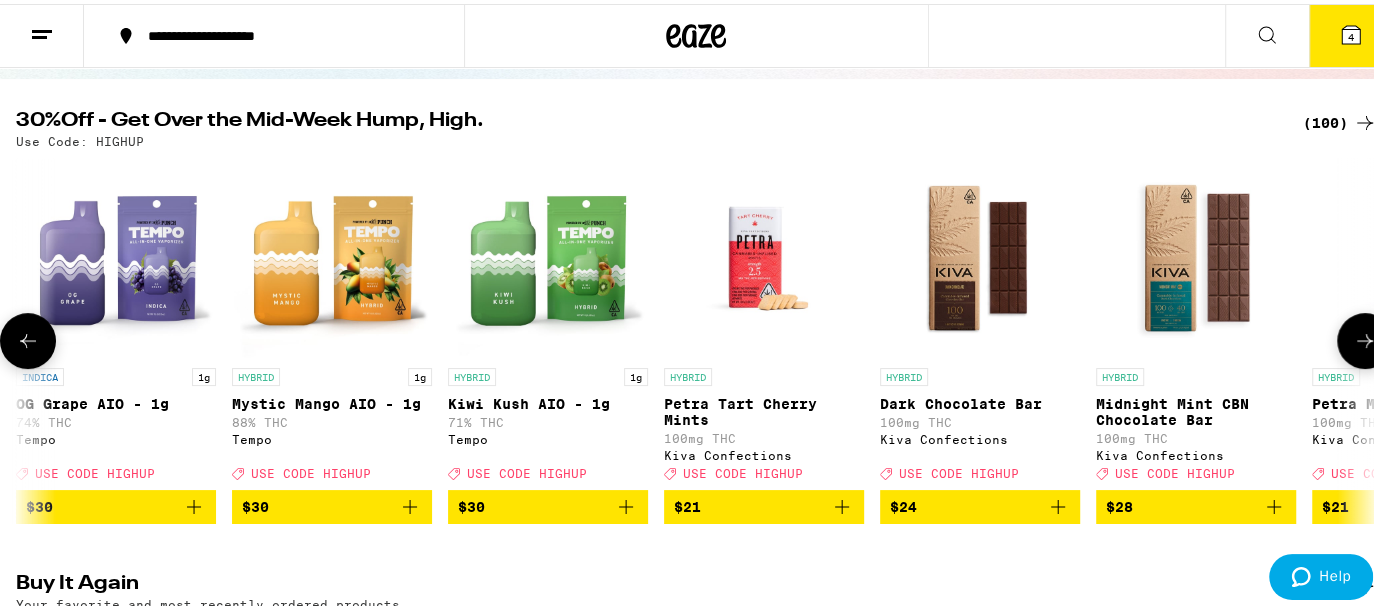 click 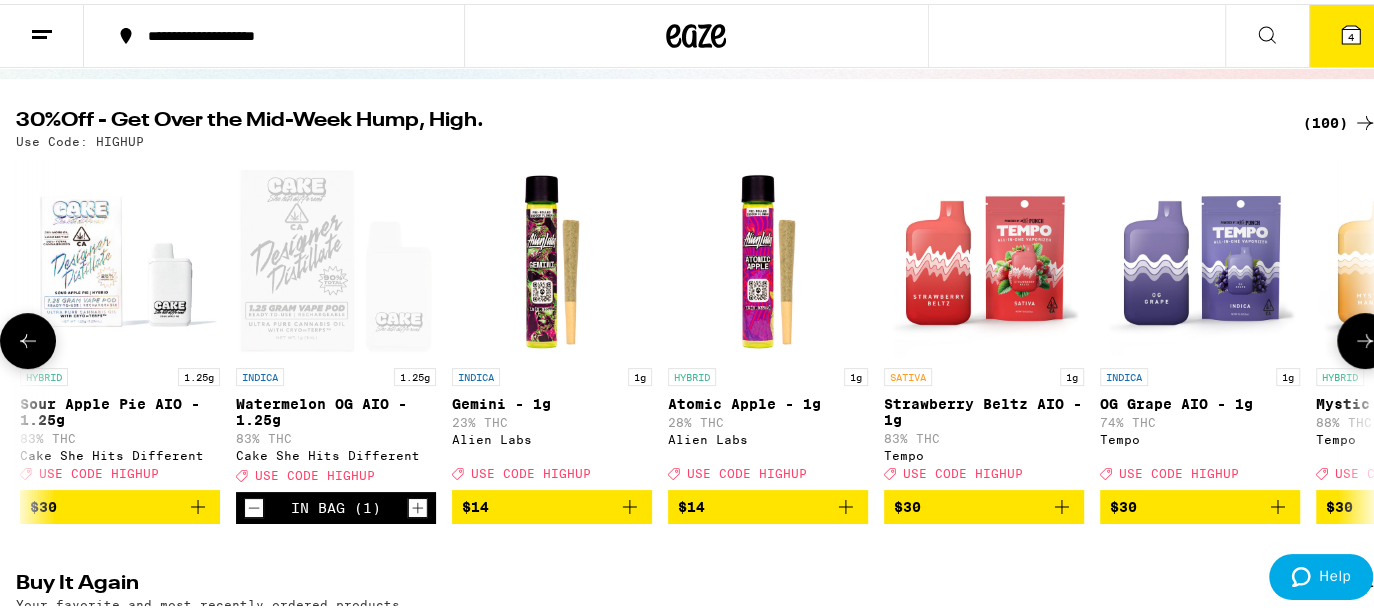 scroll, scrollTop: 0, scrollLeft: 3628, axis: horizontal 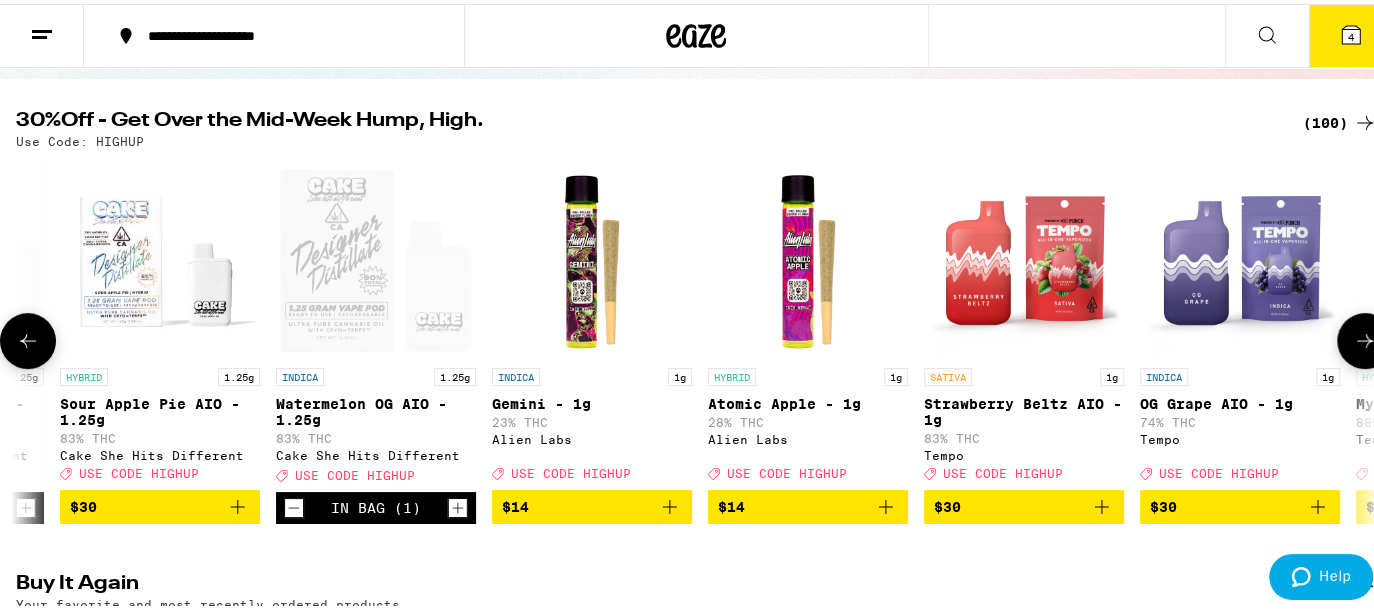 click 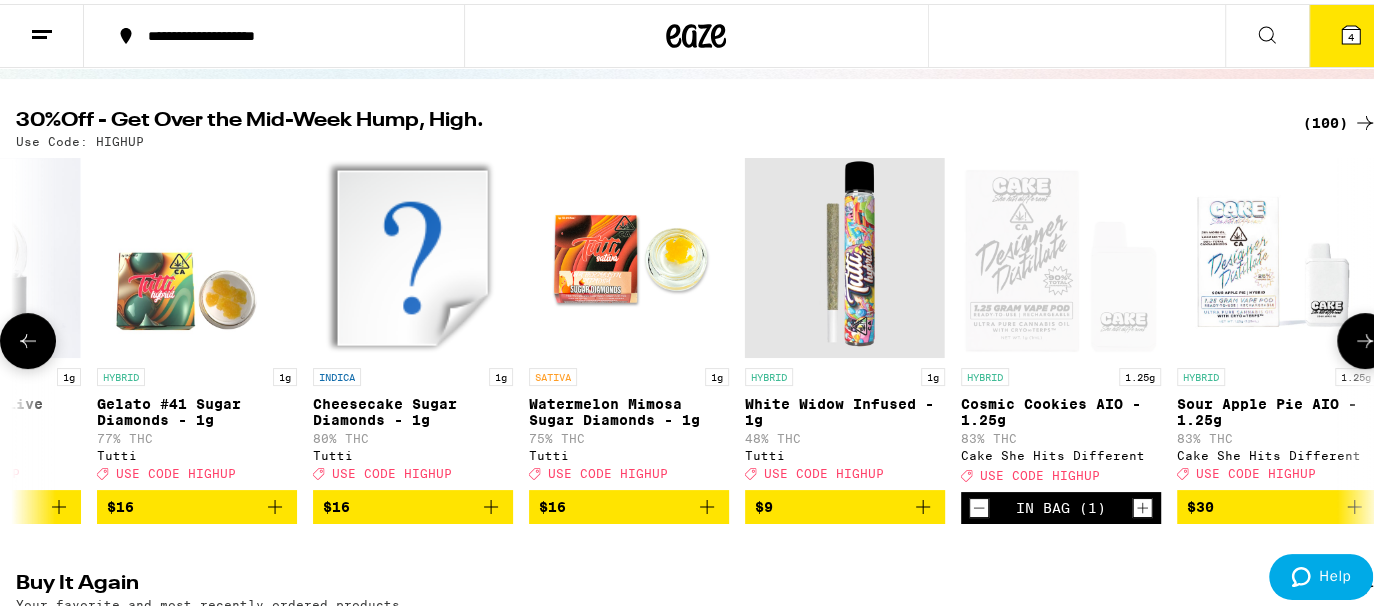 scroll, scrollTop: 0, scrollLeft: 2504, axis: horizontal 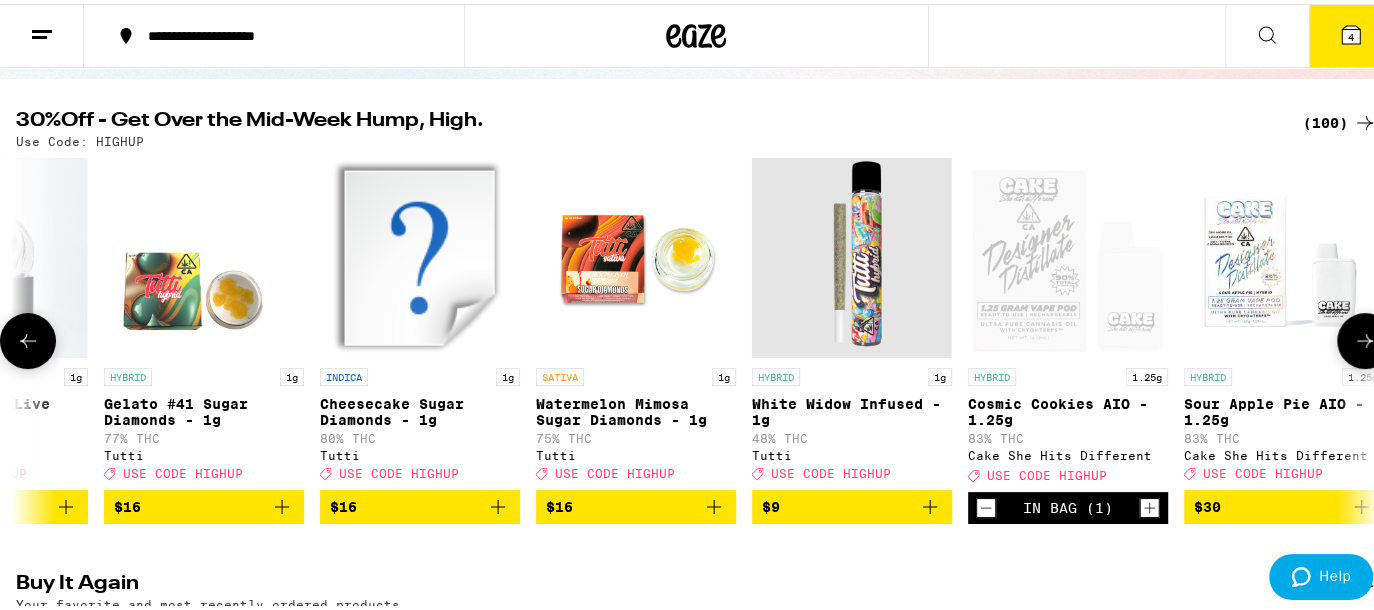 click 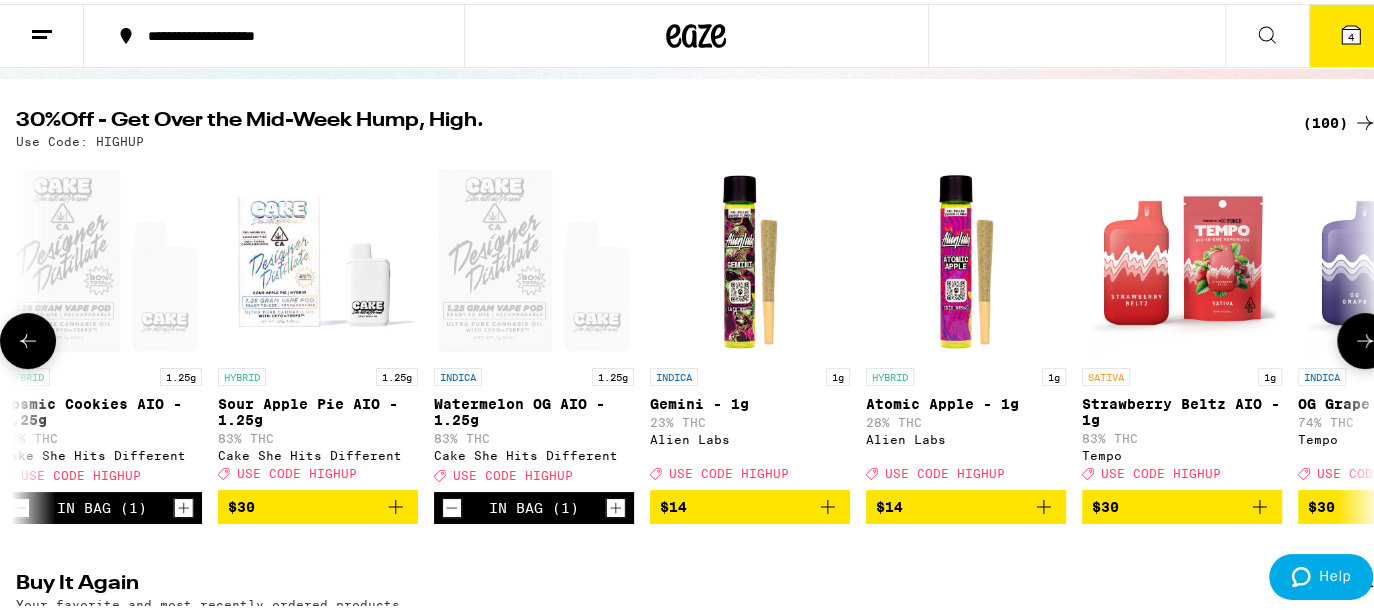 scroll, scrollTop: 0, scrollLeft: 3628, axis: horizontal 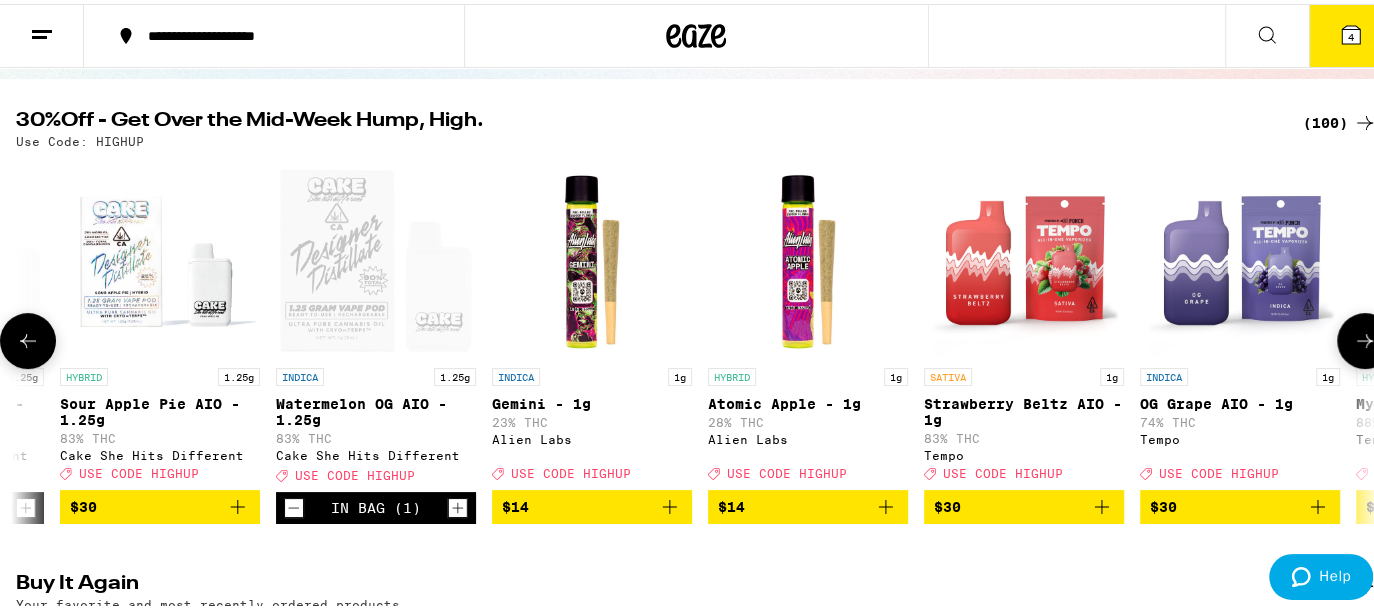 click 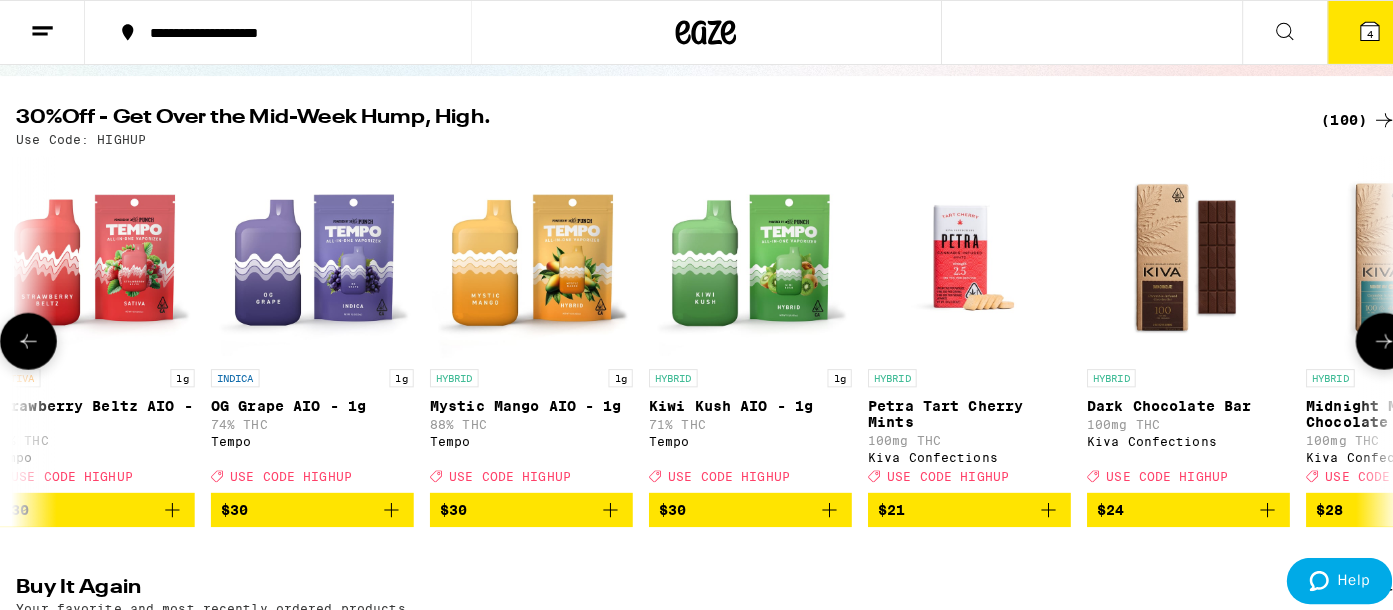 scroll, scrollTop: 0, scrollLeft: 4752, axis: horizontal 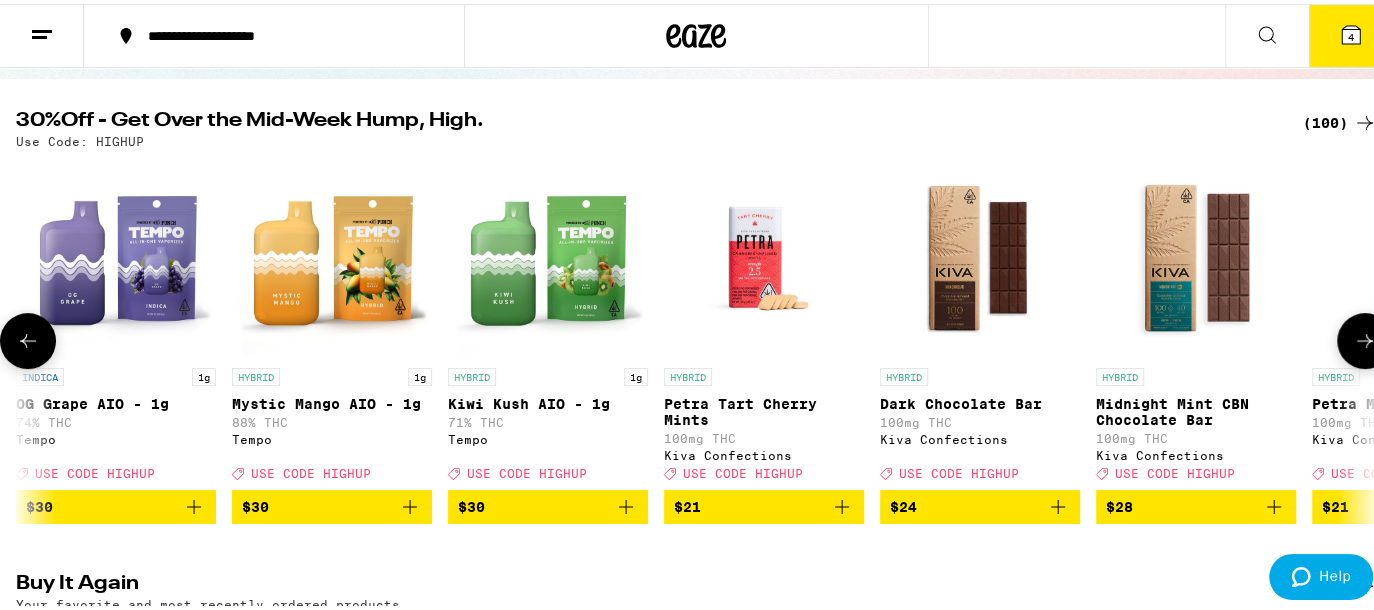 click 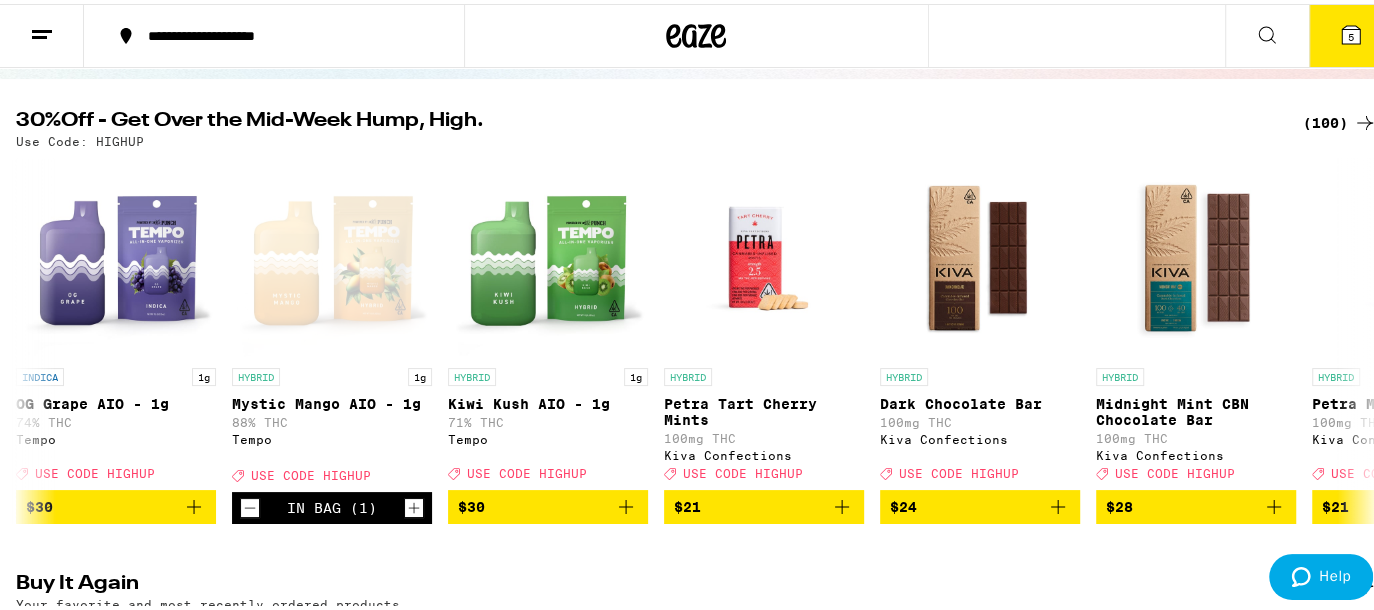 click 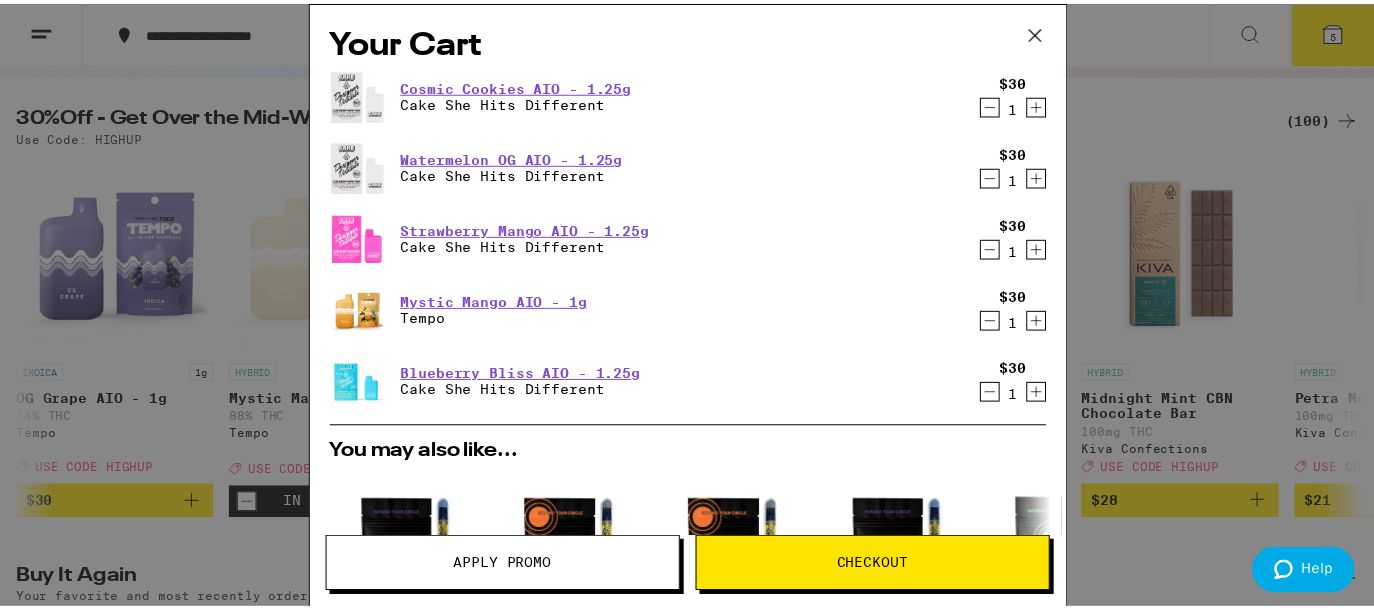 scroll, scrollTop: 480, scrollLeft: 0, axis: vertical 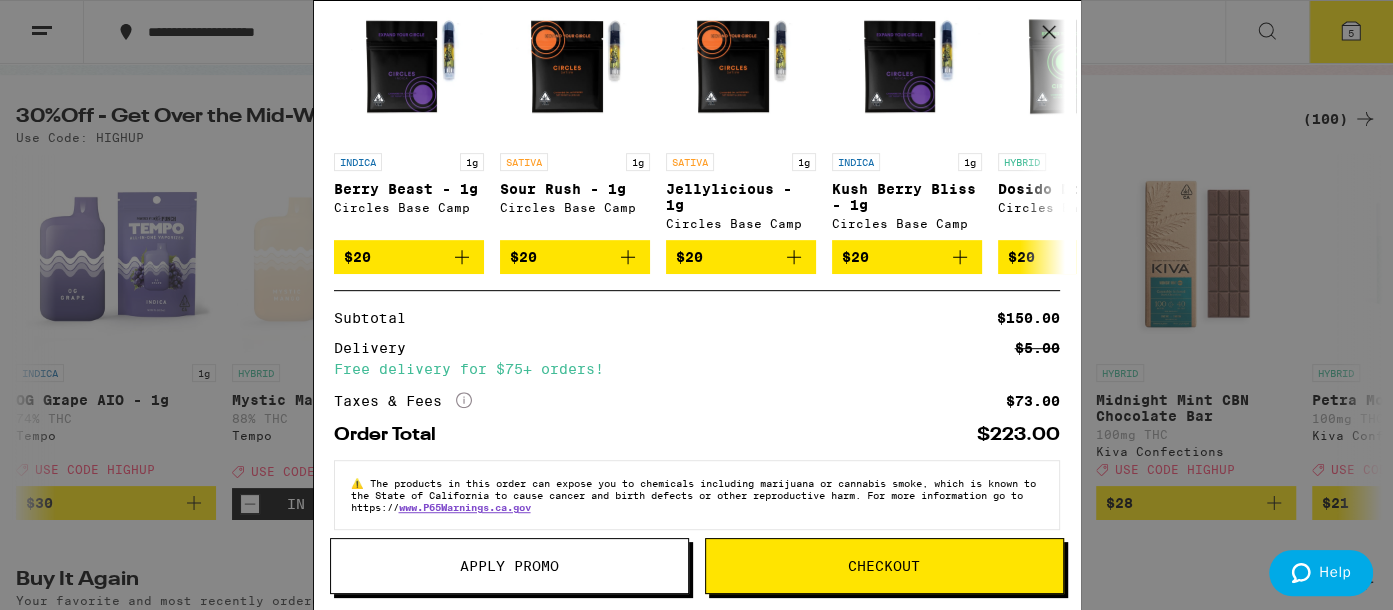 click at bounding box center [1049, 33] 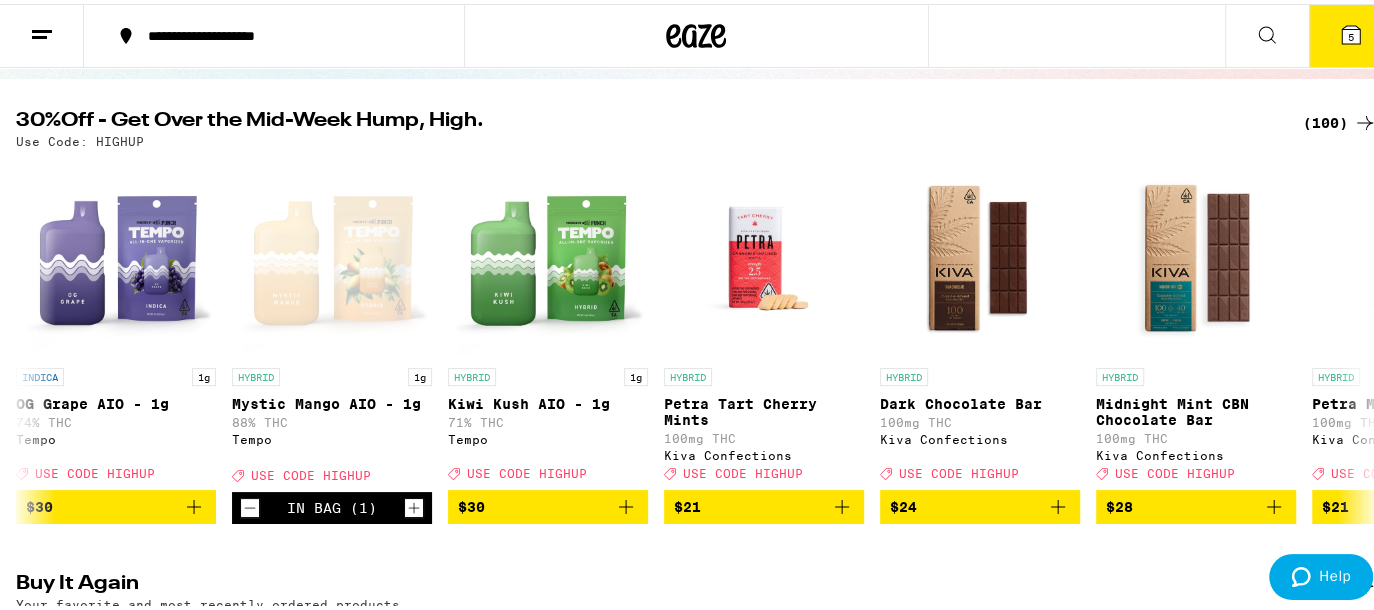 click on "5" at bounding box center [1351, 33] 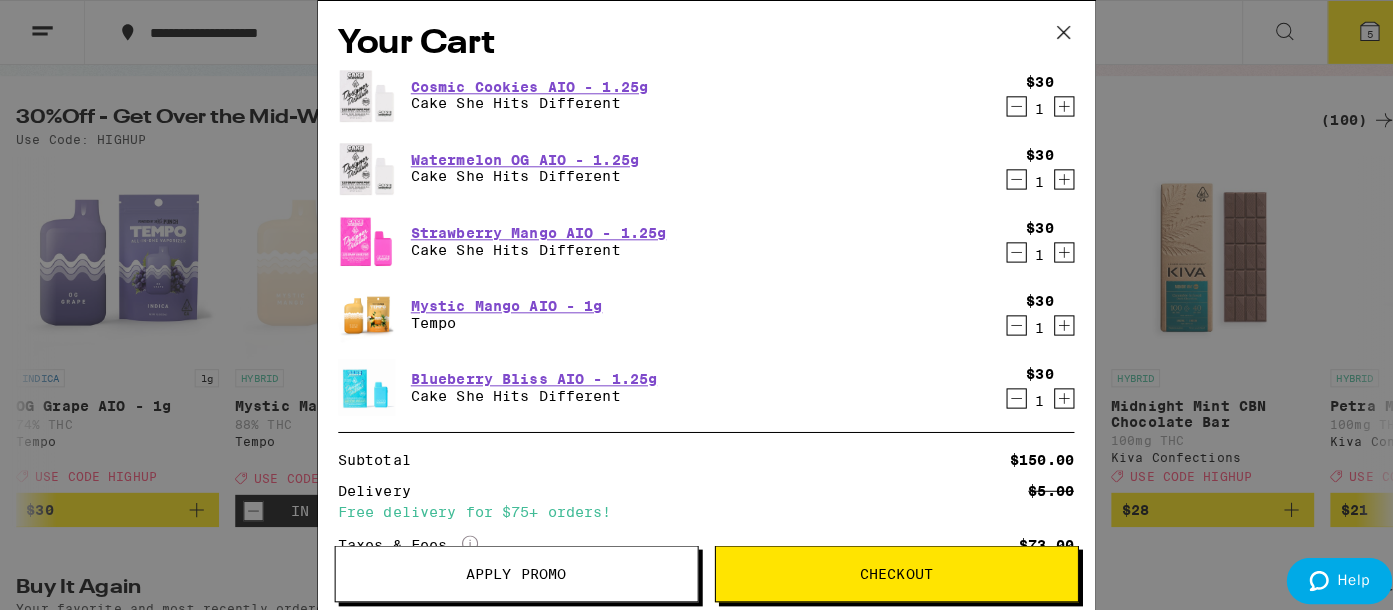 scroll, scrollTop: 0, scrollLeft: 0, axis: both 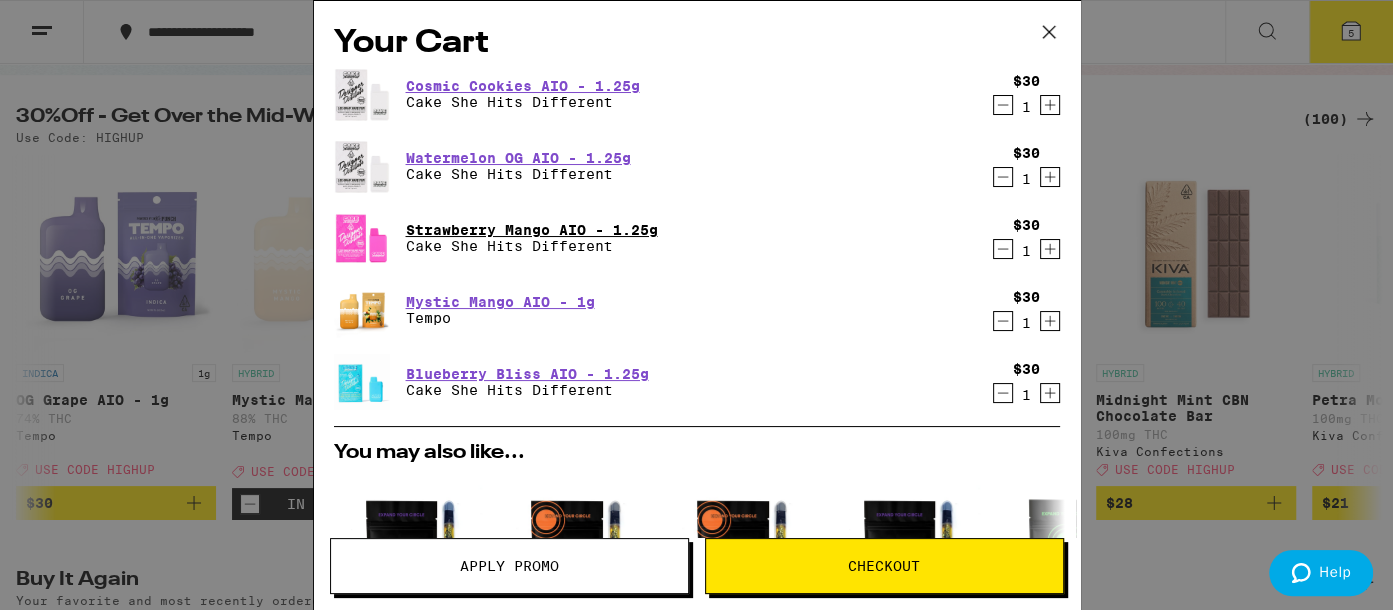 click on "Strawberry Mango AIO - 1.25g" at bounding box center [532, 230] 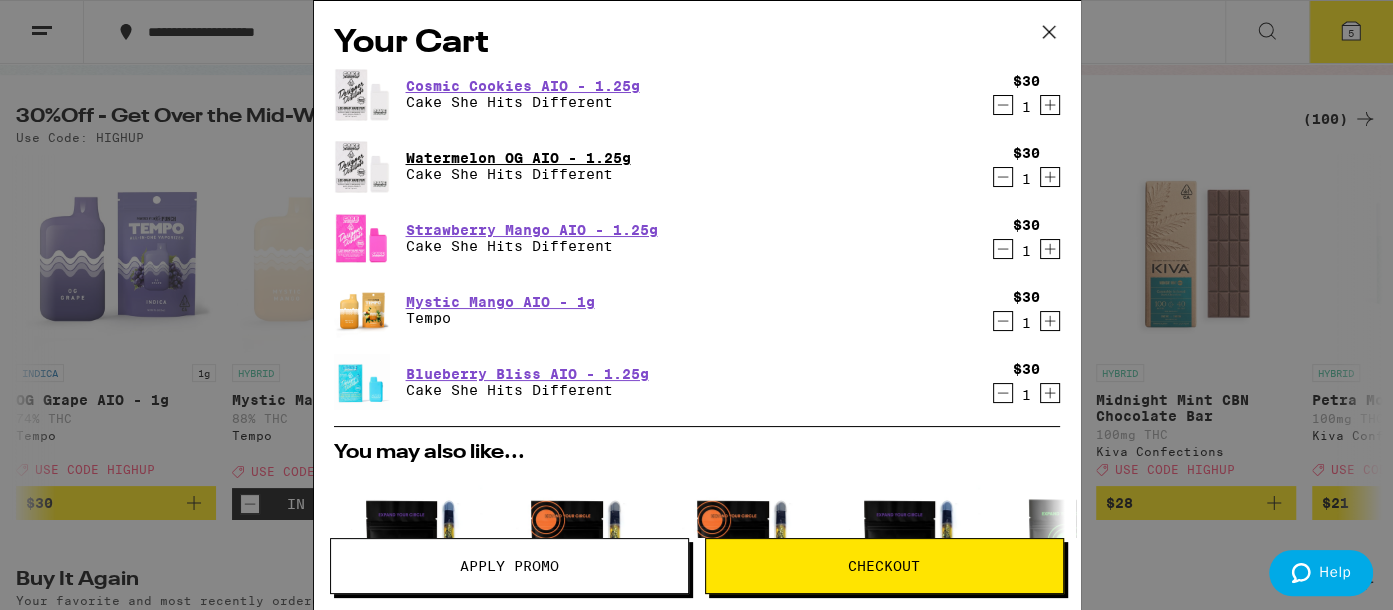 click on "Watermelon OG AIO - 1.25g" at bounding box center (518, 158) 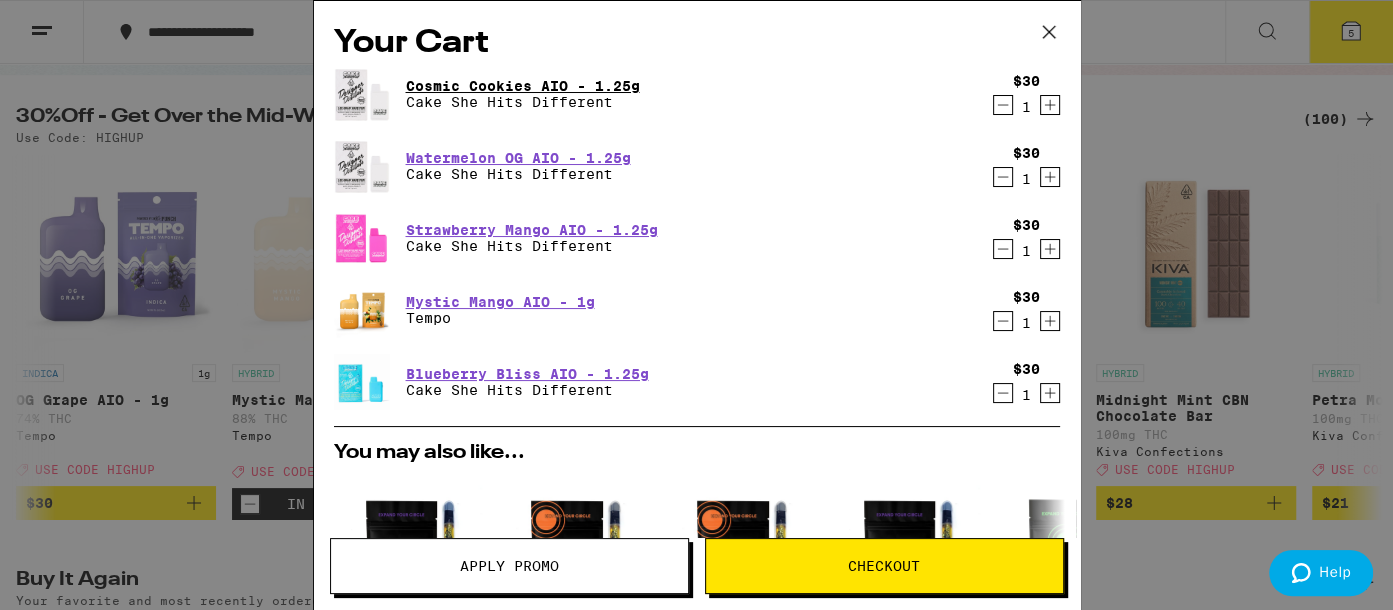 click on "Cosmic Cookies AIO - 1.25g" at bounding box center (523, 86) 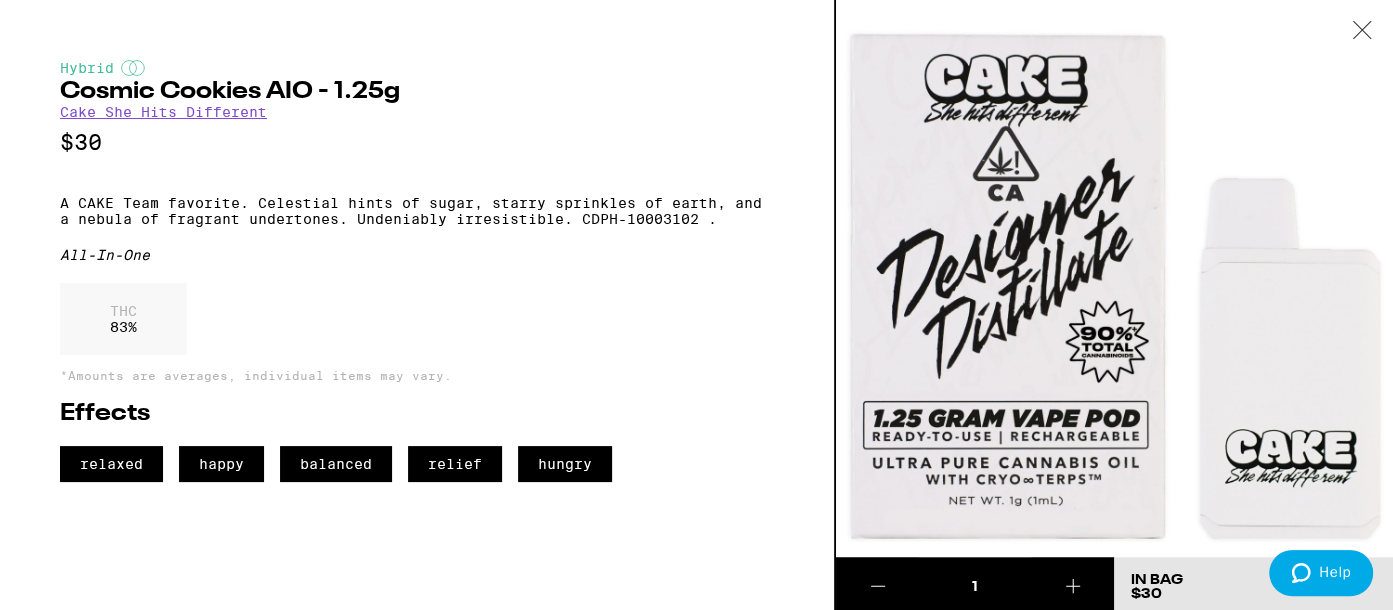 click 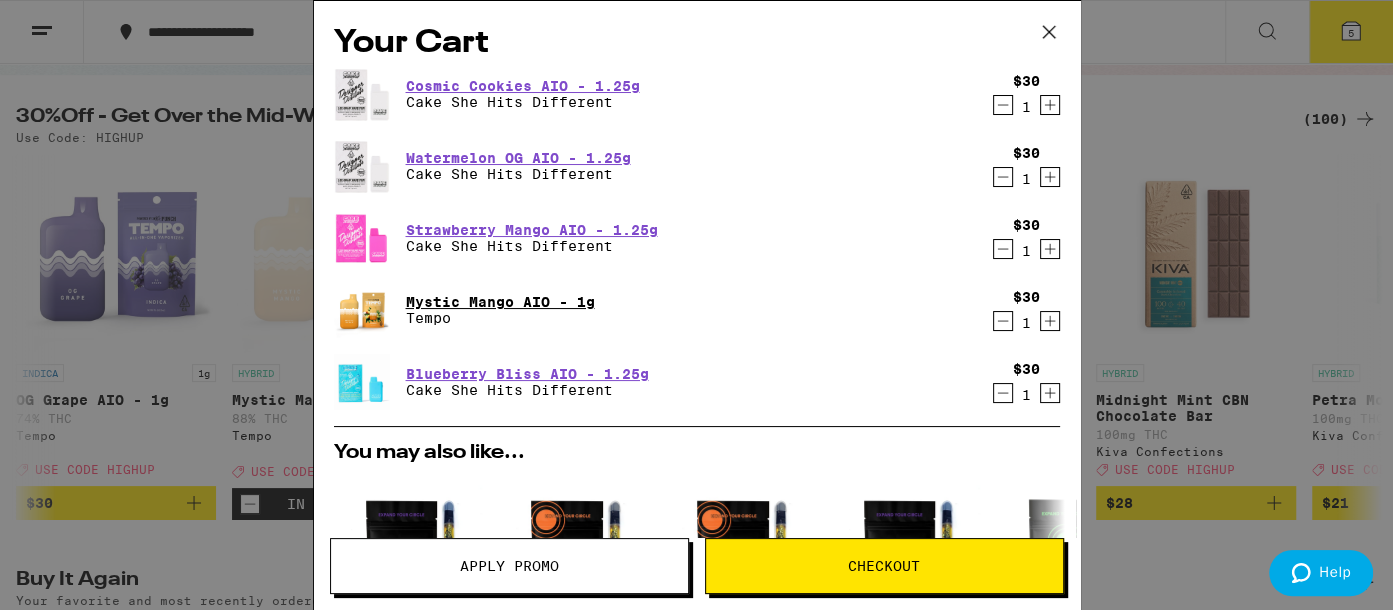 click on "Mystic Mango AIO - 1g" at bounding box center (500, 302) 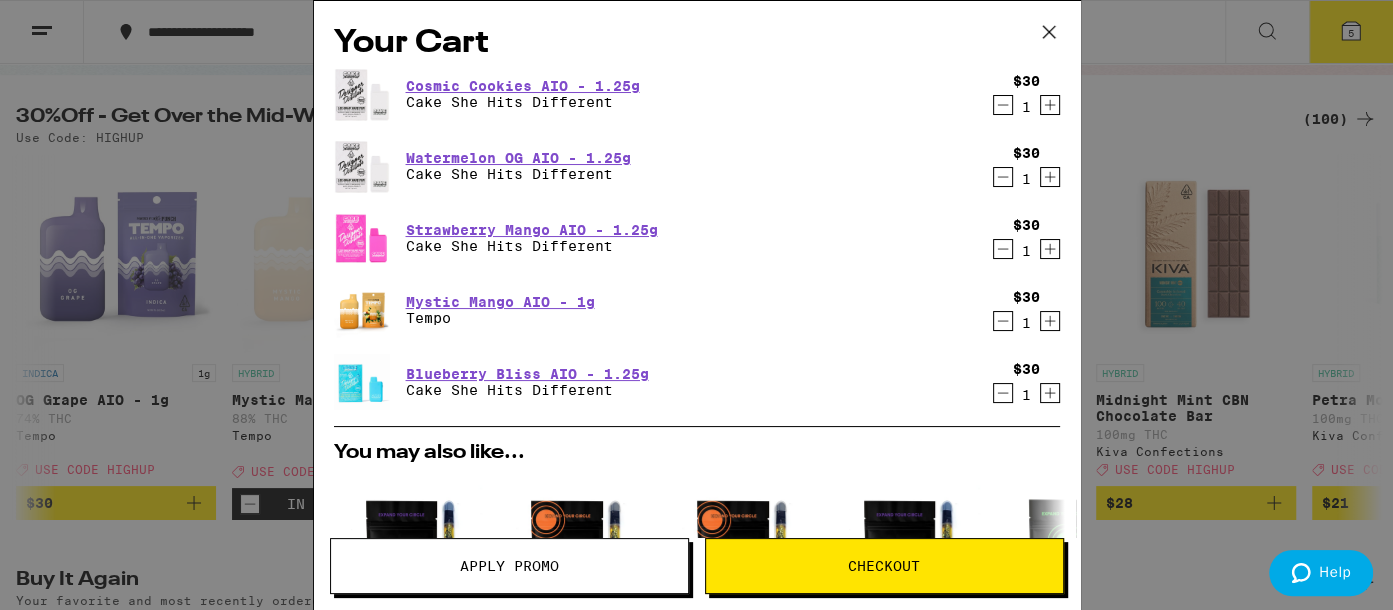 scroll, scrollTop: 480, scrollLeft: 0, axis: vertical 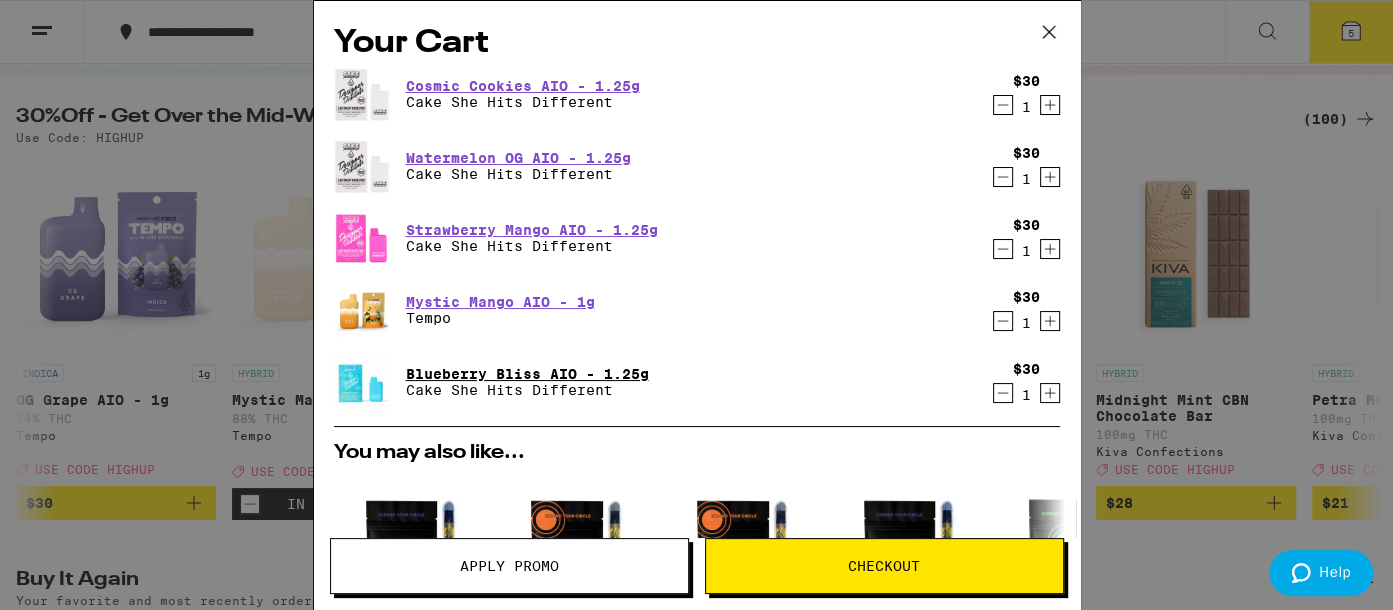 click on "Blueberry Bliss AIO - 1.25g" at bounding box center [527, 374] 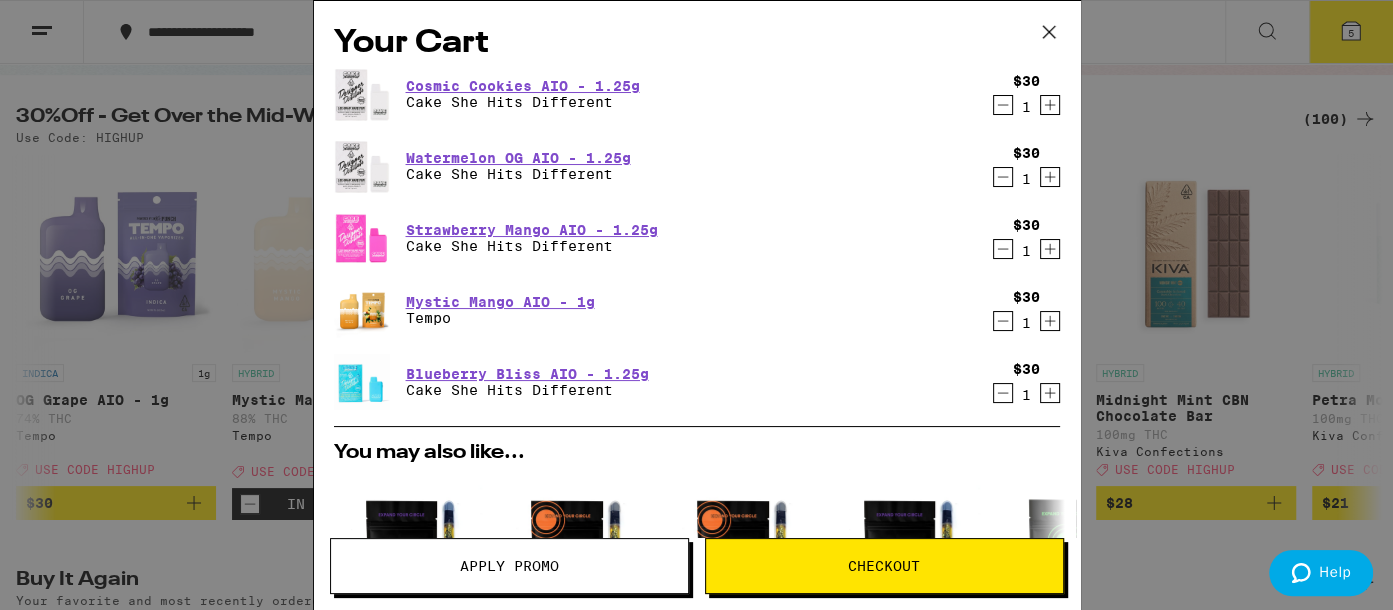 click 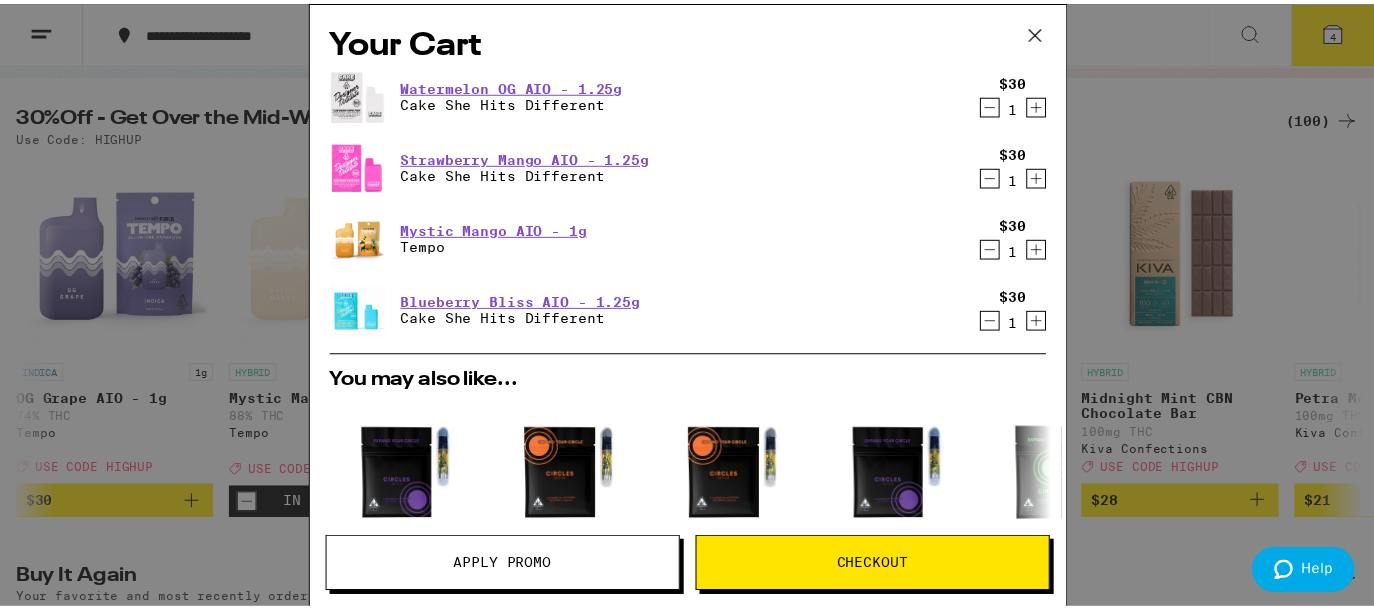 scroll, scrollTop: 433, scrollLeft: 0, axis: vertical 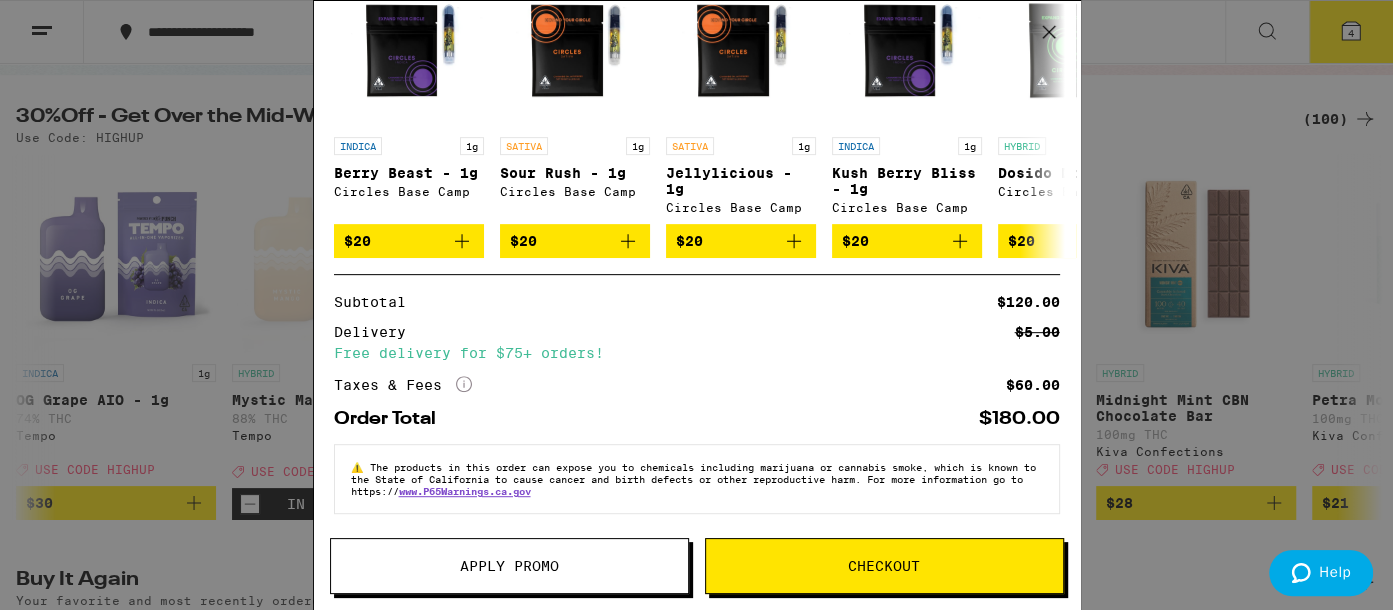 click on "Apply Promo" at bounding box center [509, 566] 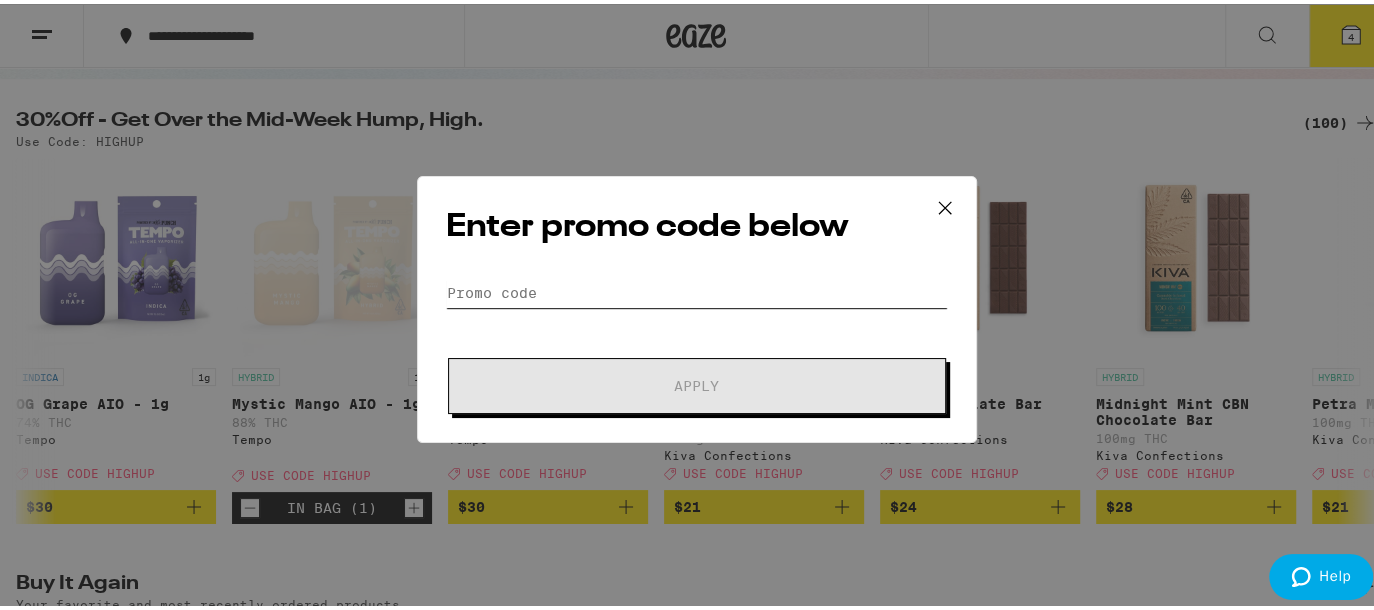 click on "Promo Code" at bounding box center (697, 289) 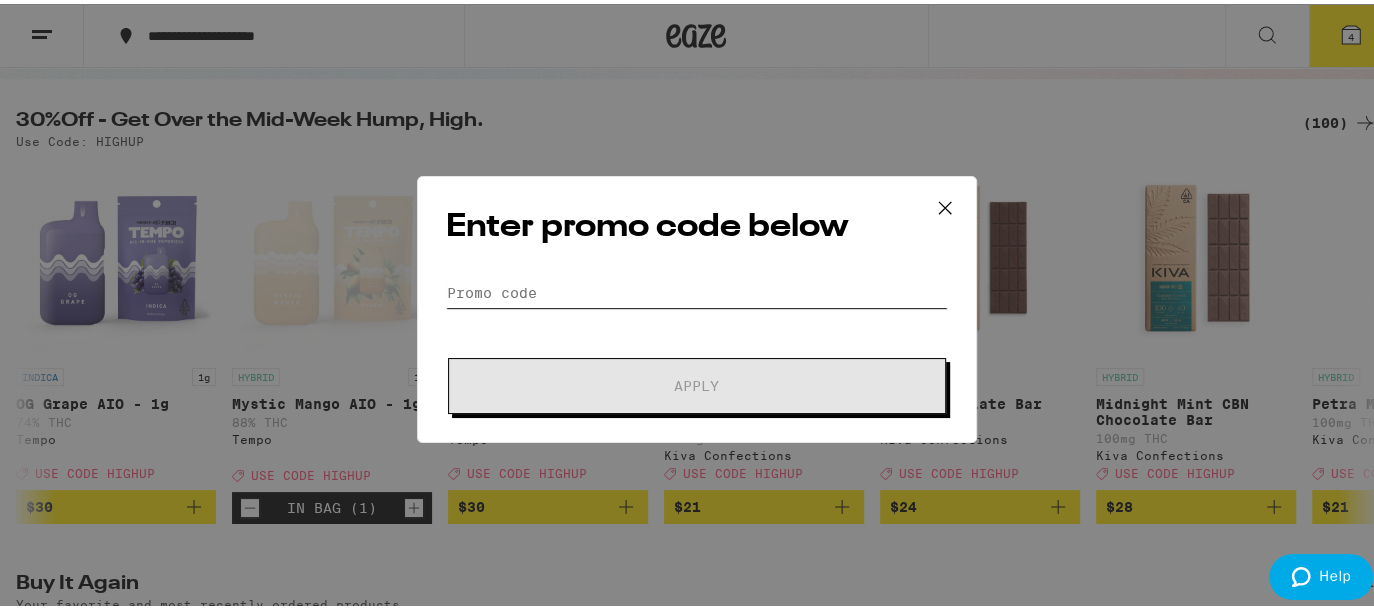 scroll, scrollTop: 0, scrollLeft: 0, axis: both 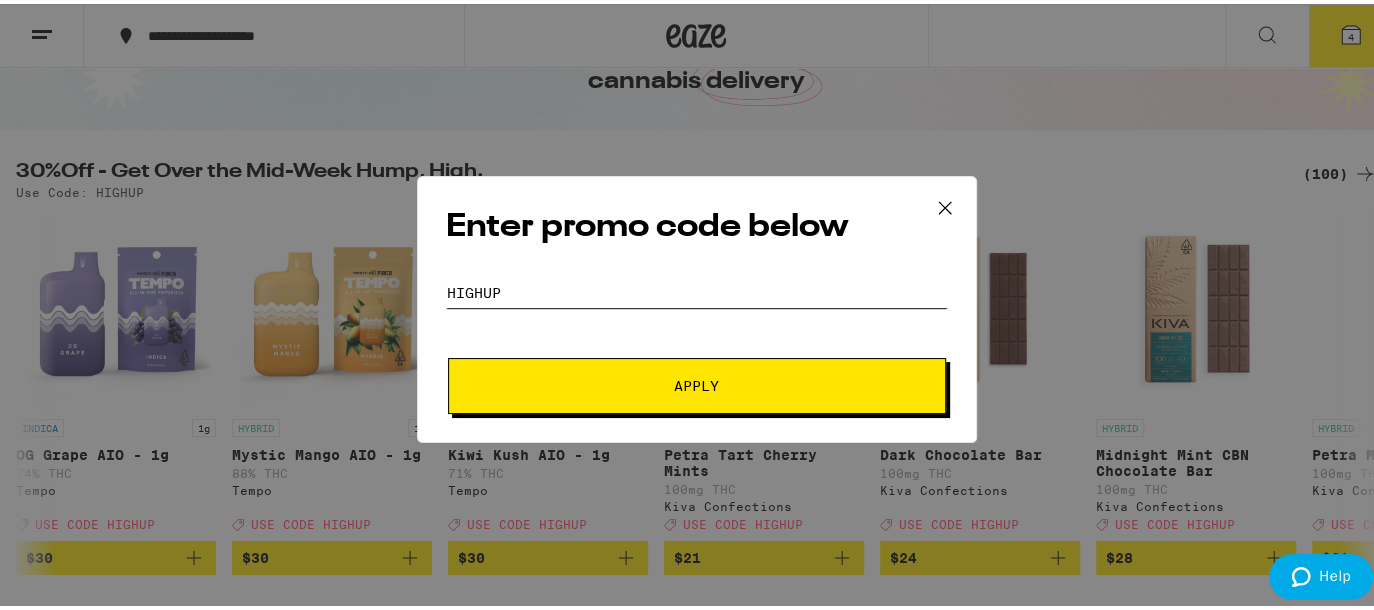 type on "HIGHUP" 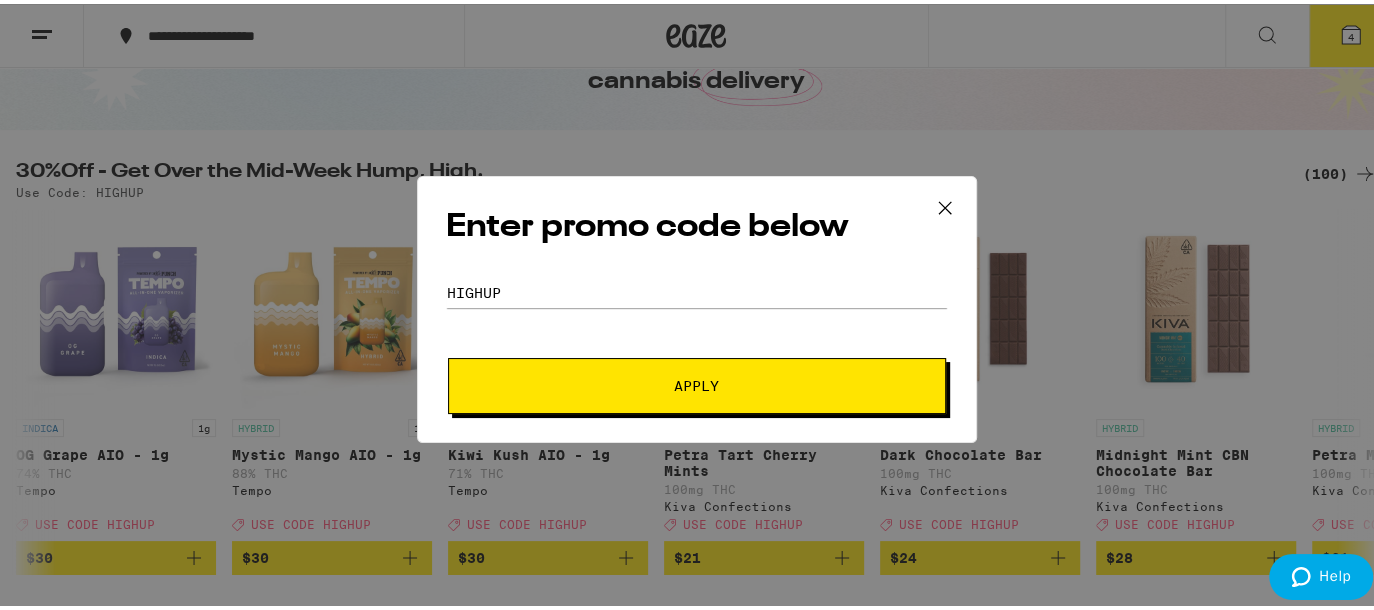 click on "Apply" at bounding box center [697, 382] 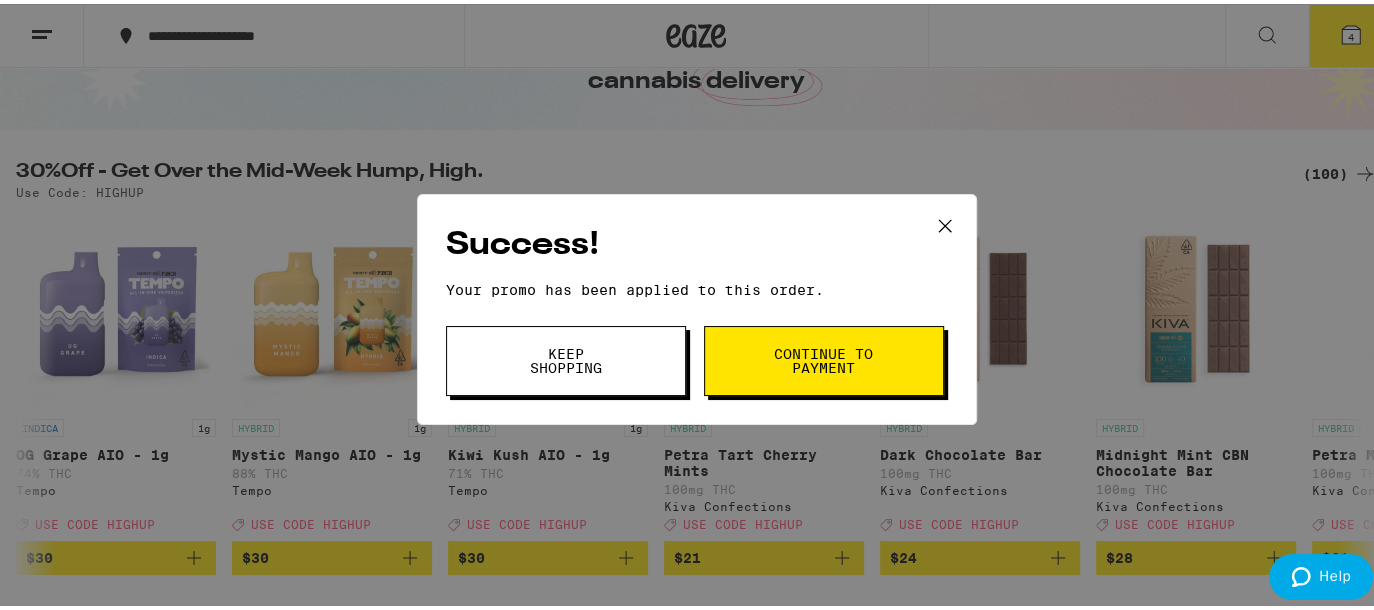 click on "Continue to payment" at bounding box center [824, 357] 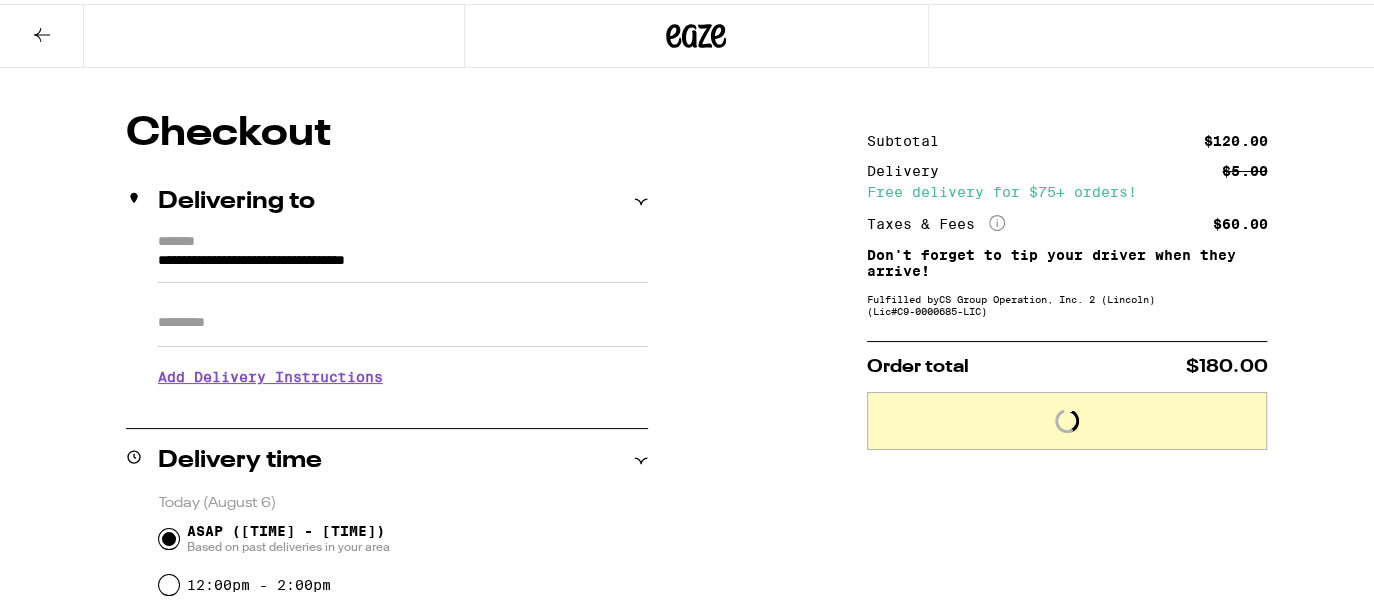 scroll, scrollTop: 0, scrollLeft: 0, axis: both 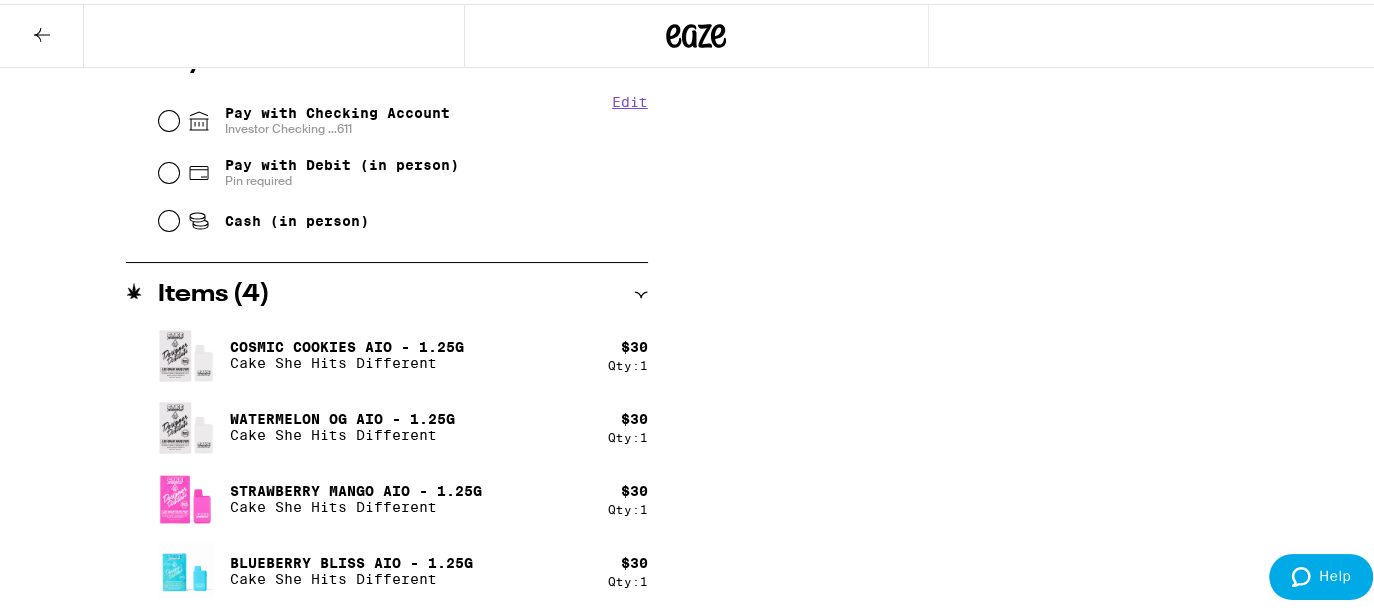 click at bounding box center [696, 32] 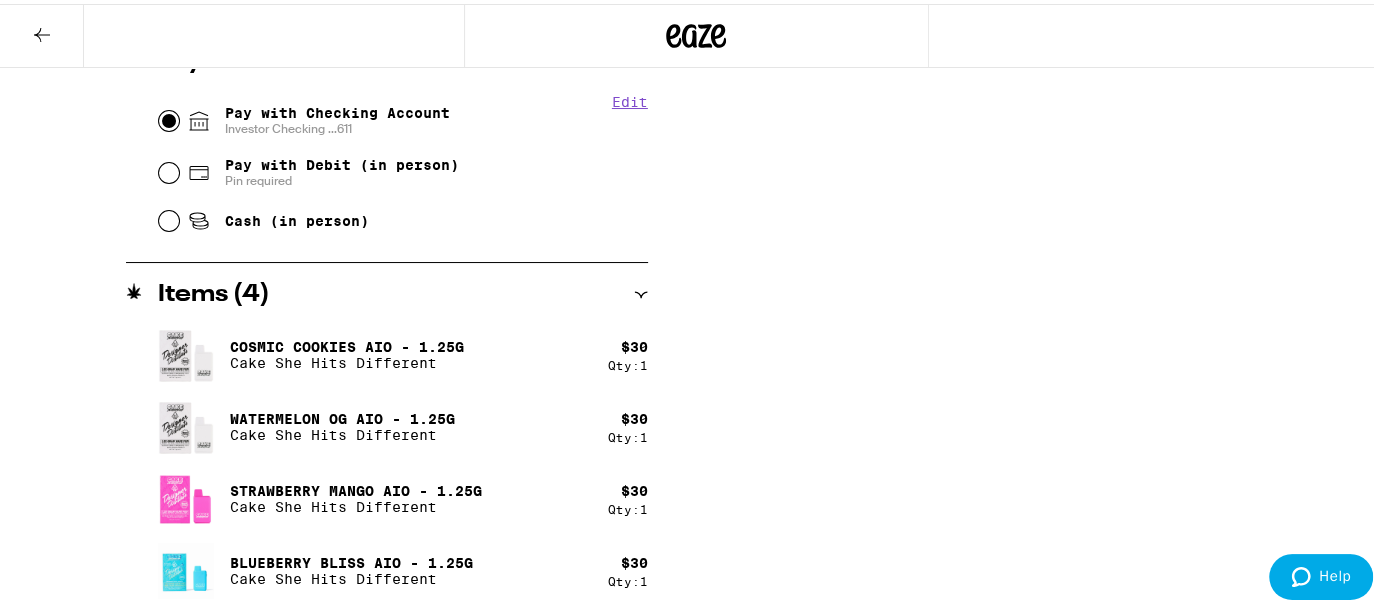 click on "Pay with Checking Account Investor Checking ...611" at bounding box center [169, 117] 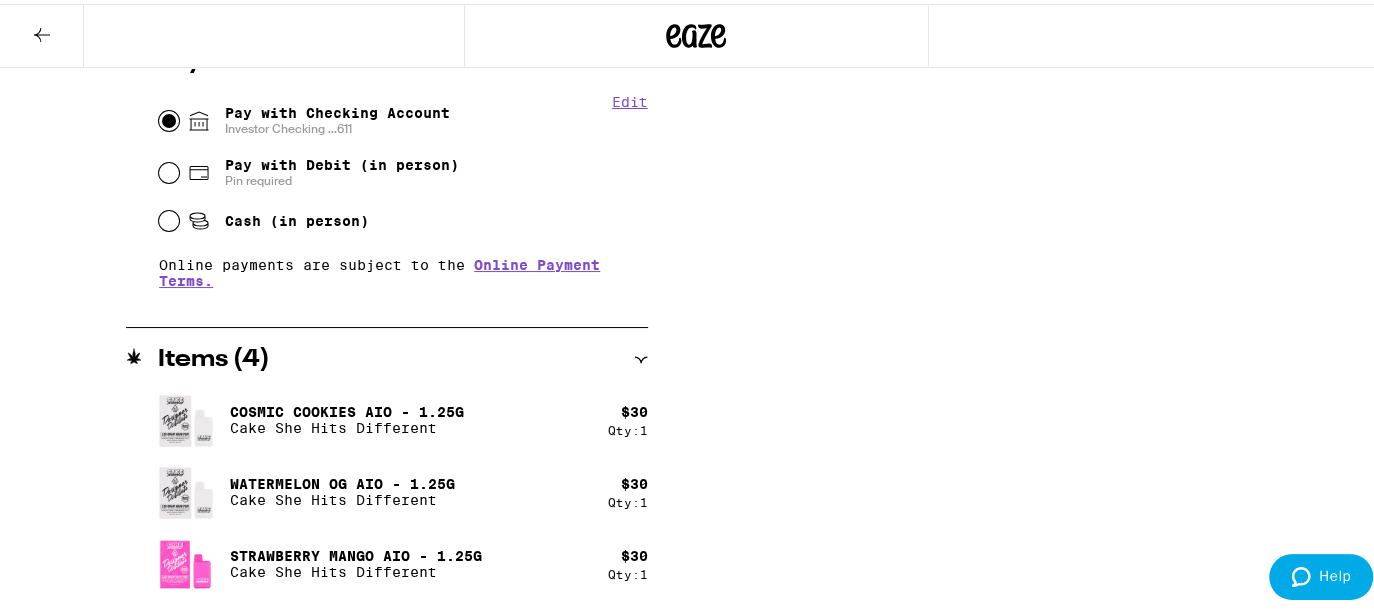 scroll, scrollTop: 935, scrollLeft: 0, axis: vertical 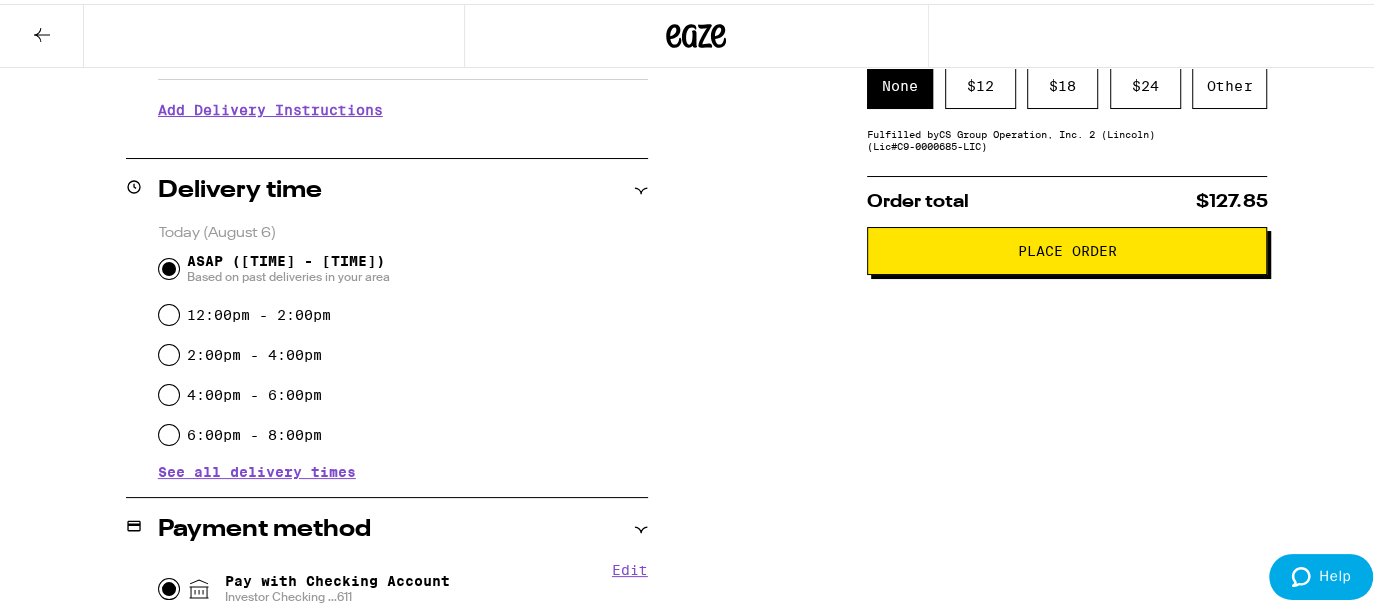 click on "**********" at bounding box center [696, 492] 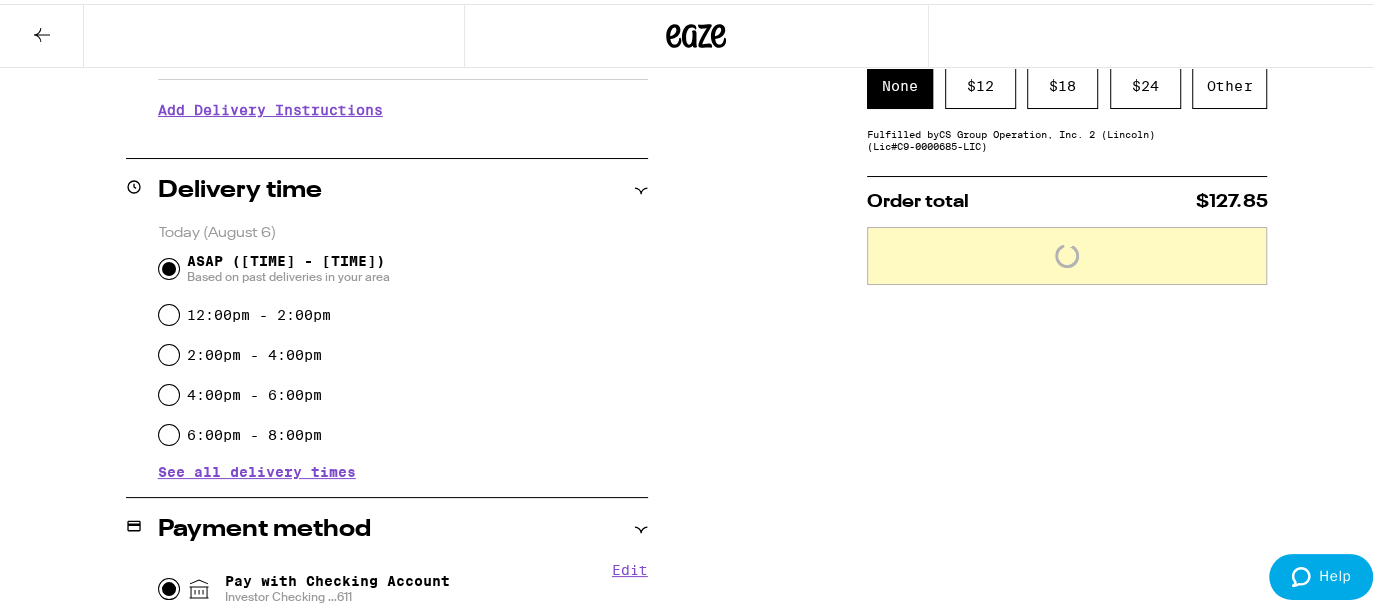 scroll, scrollTop: 935, scrollLeft: 0, axis: vertical 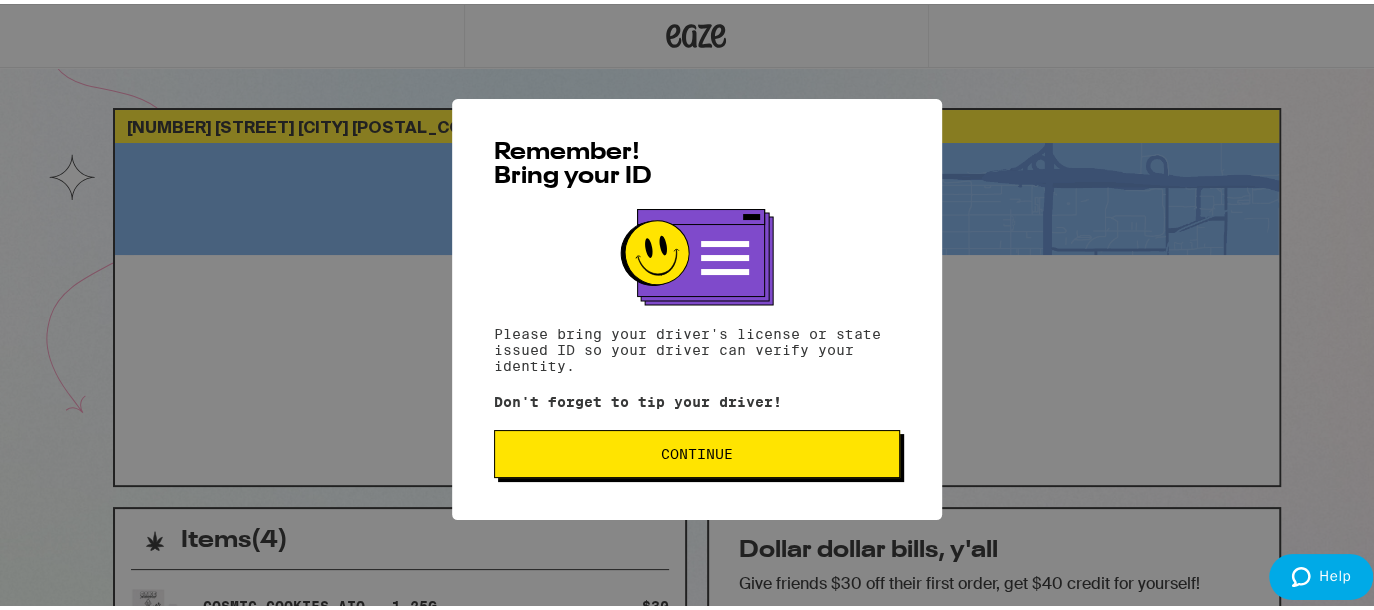click on "Continue" at bounding box center [697, 450] 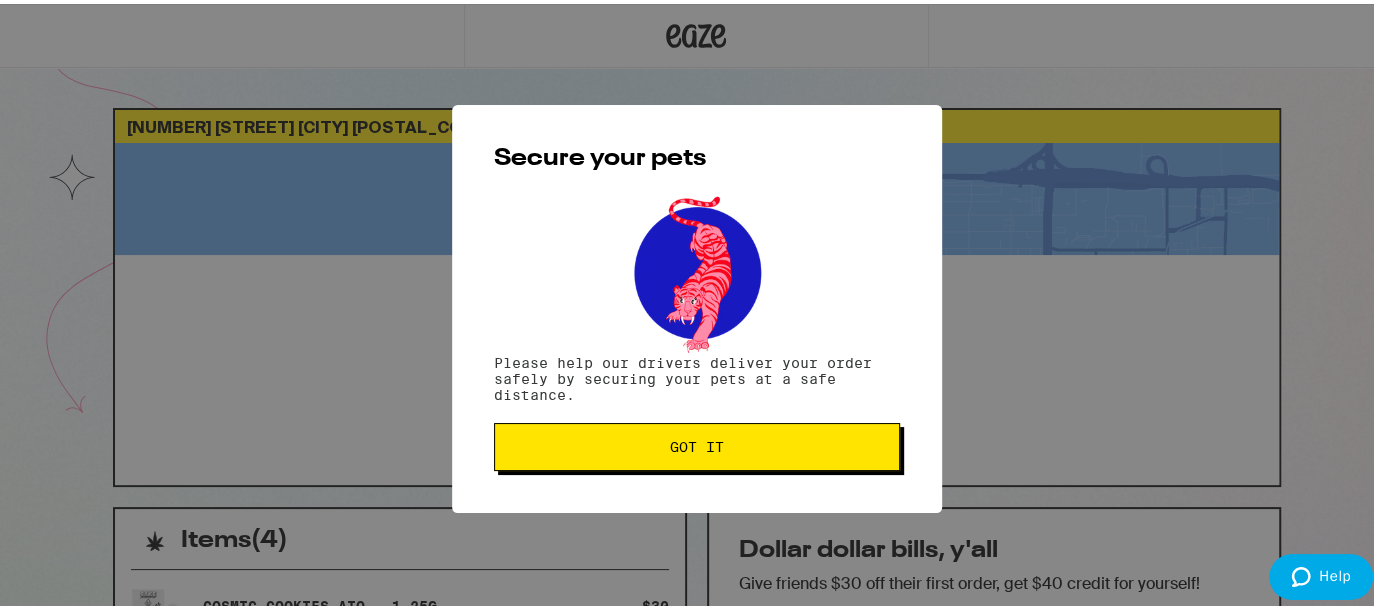 click on "Got it" at bounding box center (697, 443) 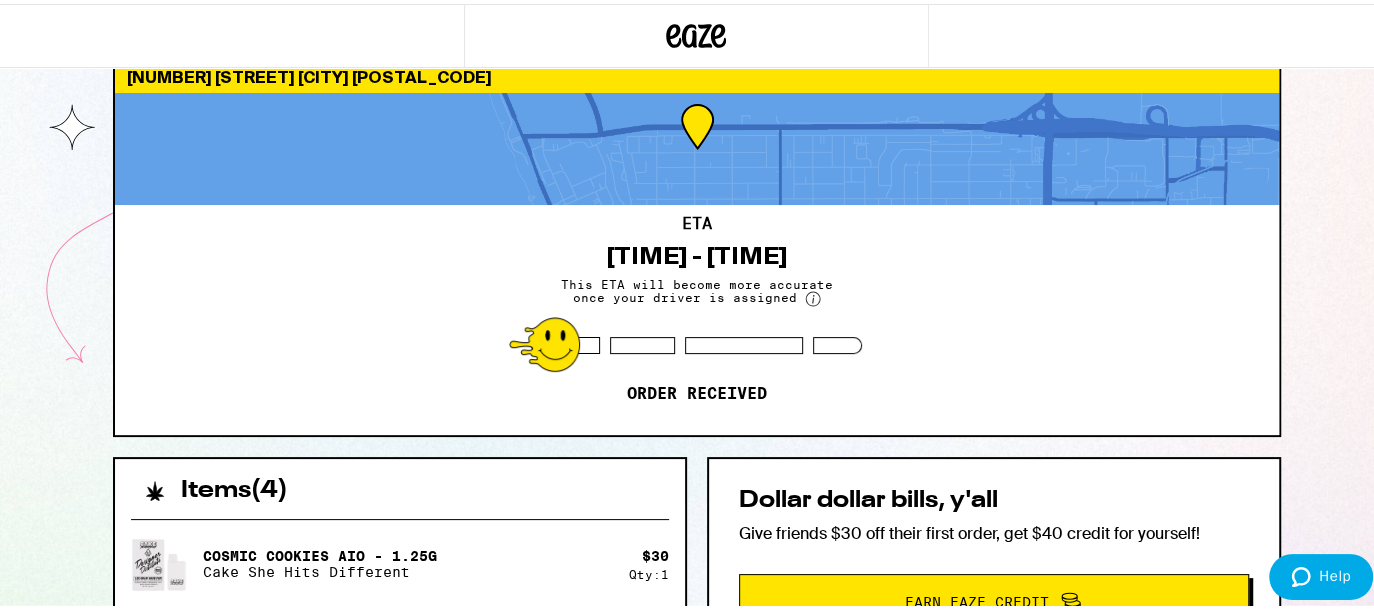 scroll, scrollTop: 149, scrollLeft: 0, axis: vertical 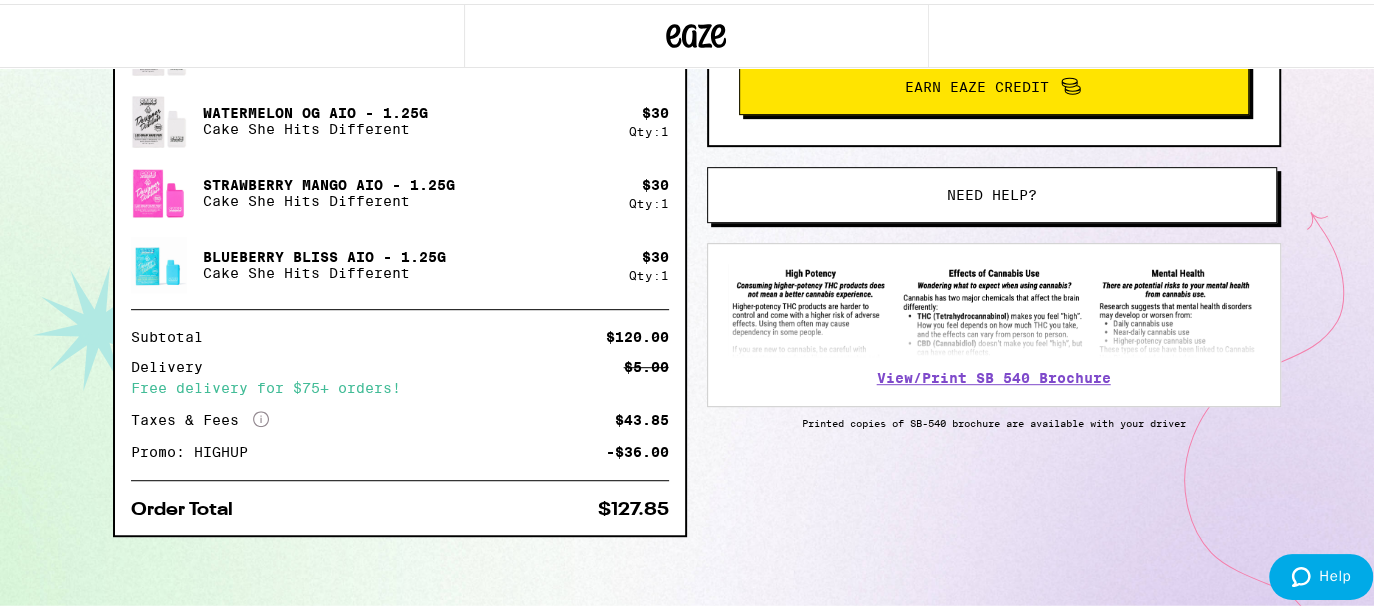 click on "938 Loma Vista Street El Segundo 90245 ETA 12:14pm - 2:03pm This ETA will become more accurate once your driver is assigned   Order received  Items  ( 4 ) Cosmic Cookies AIO - 1.25g Cake She Hits Different $ 30 Qty:  1 Watermelon OG AIO - 1.25g Cake She Hits Different $ 30 Qty:  1 Strawberry Mango AIO - 1.25g Cake She Hits Different $ 30 Qty:  1 Blueberry Bliss AIO - 1.25g Cake She Hits Different $ 30 Qty:  1 Subtotal $120.00 Delivery $5.00 Free delivery for $75+ orders! Taxes & Fees More Info $43.85 Promo: HIGHUP -$36.00 Order Total $127.85  Items  ( 4 ) Cosmic Cookies AIO - 1.25g Cake She Hits Different $ 30 Qty:  1 Watermelon OG AIO - 1.25g Cake She Hits Different $ 30 Qty:  1 Strawberry Mango AIO - 1.25g Cake She Hits Different $ 30 Qty:  1 Blueberry Bliss AIO - 1.25g Cake She Hits Different $ 30 Qty:  1 Subtotal $120.00 Delivery $5.00 Free delivery for $75+ orders! Taxes & Fees More Info $43.85 Promo: HIGHUP -$36.00 Order Total $127.85 Dollar dollar bills, y'all Earn Eaze Credit Need help?" at bounding box center (696, 24) 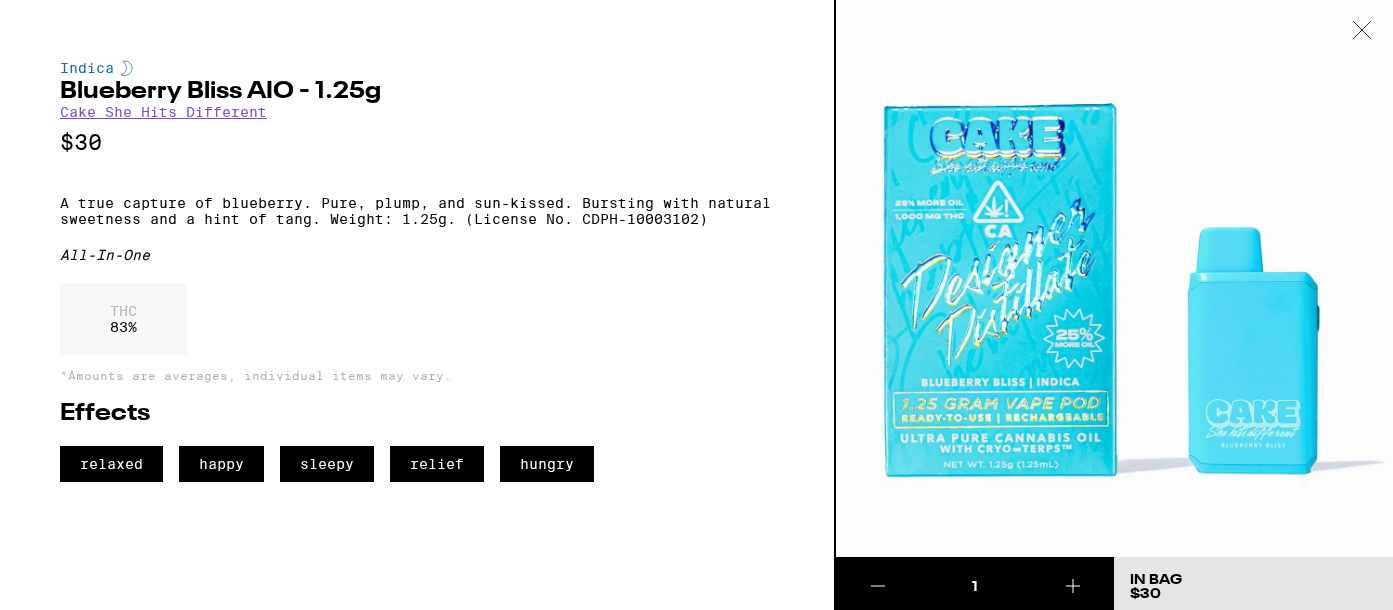scroll, scrollTop: 0, scrollLeft: 0, axis: both 